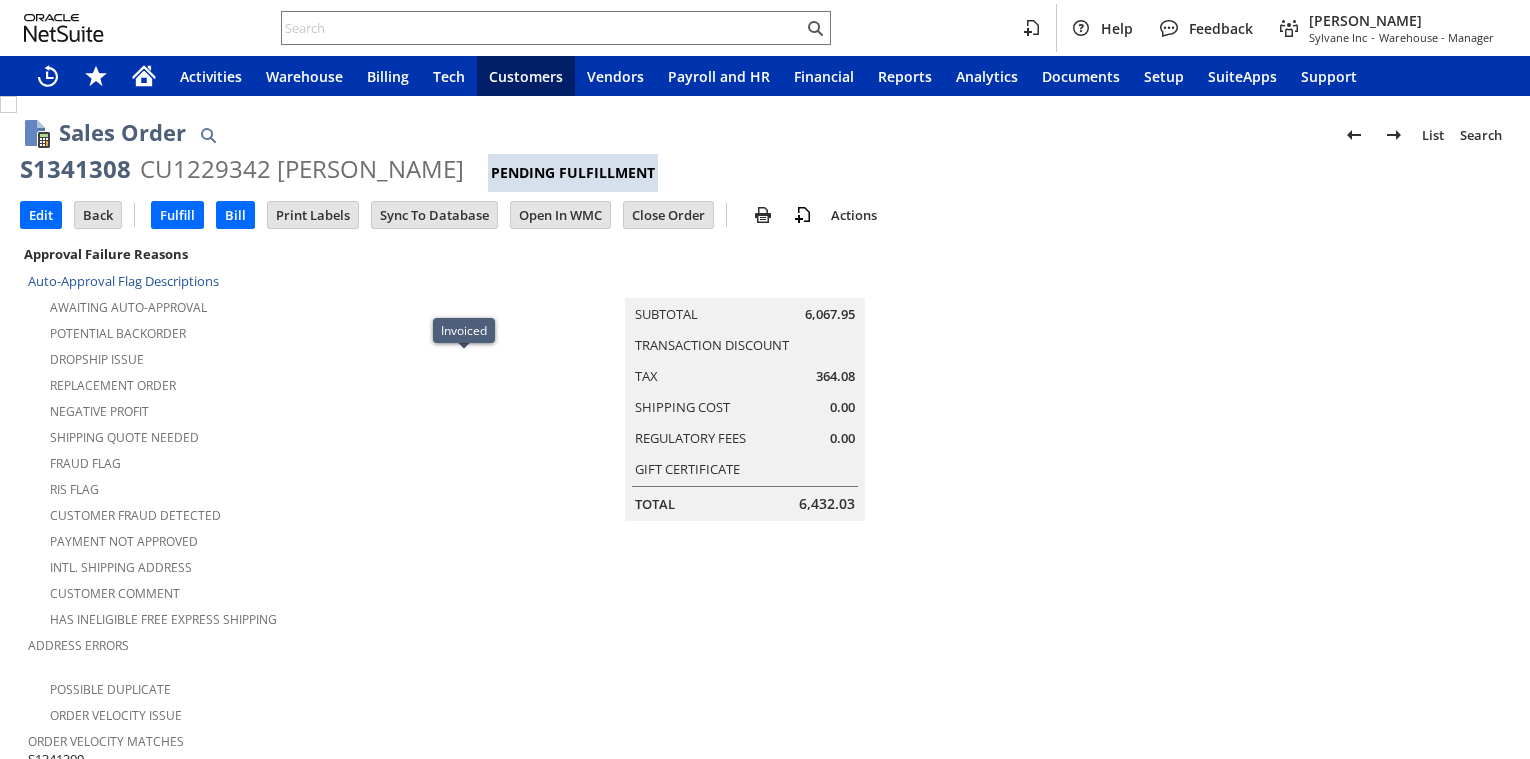 scroll, scrollTop: 0, scrollLeft: 0, axis: both 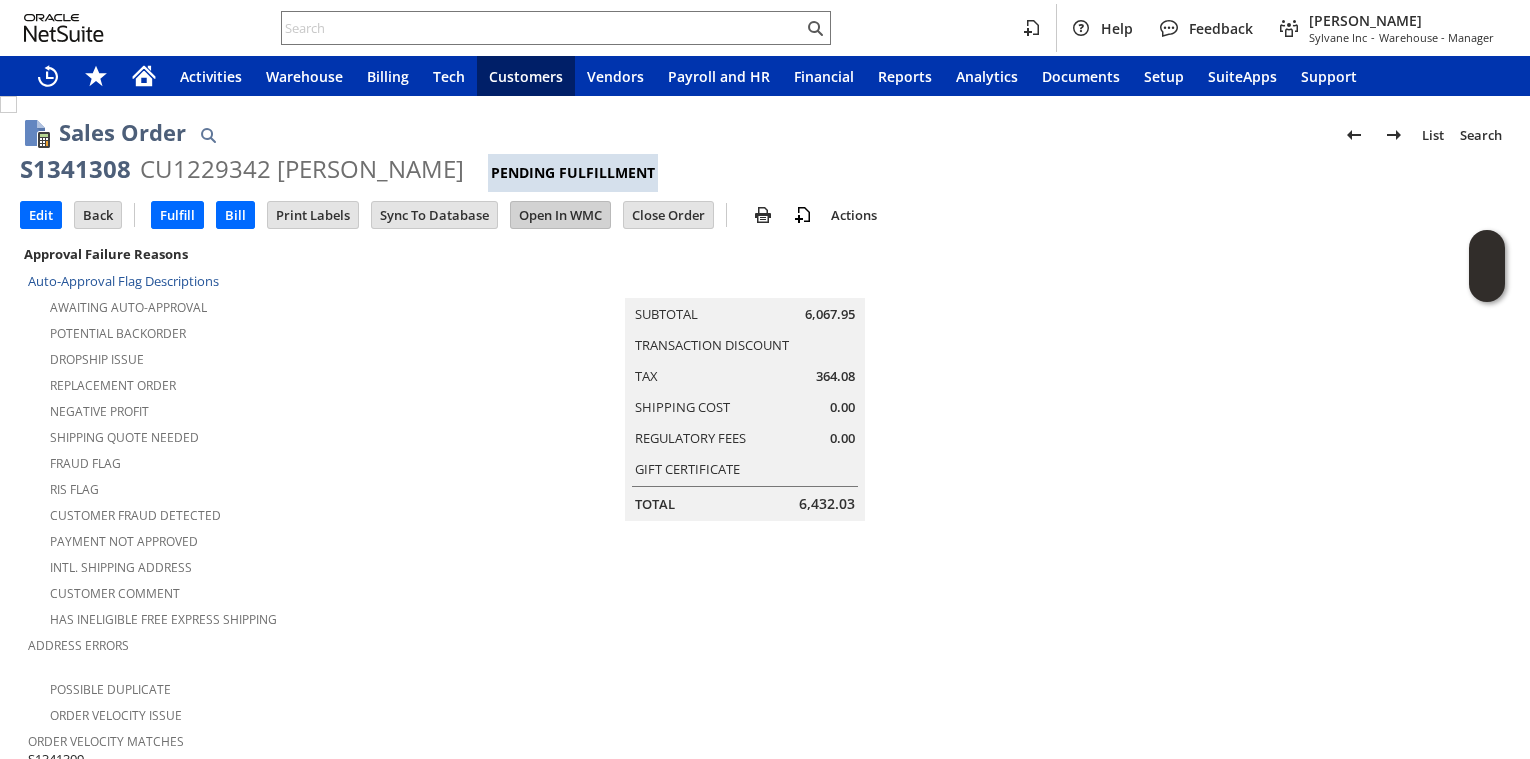 click on "Open In WMC" at bounding box center (560, 215) 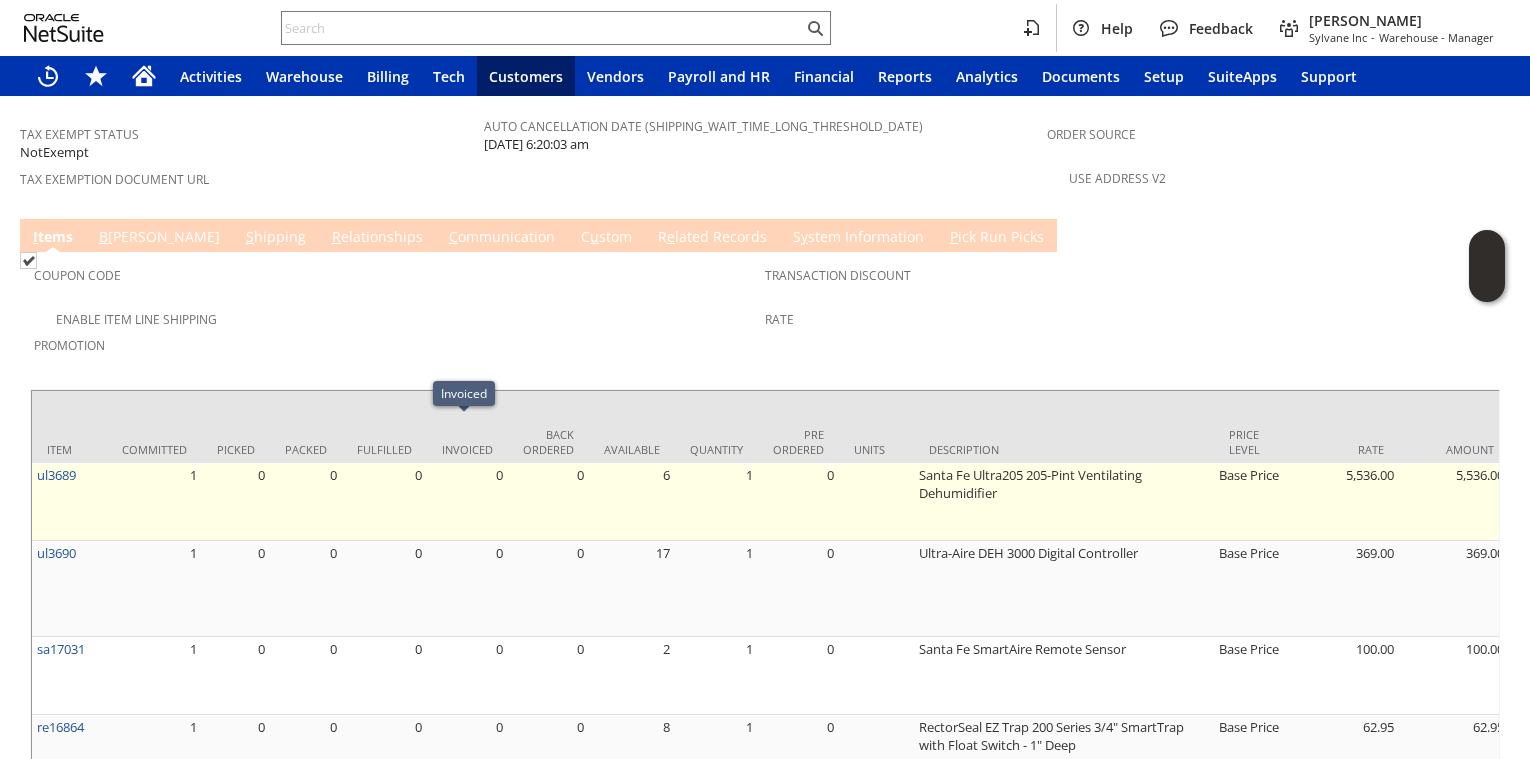 scroll, scrollTop: 1568, scrollLeft: 0, axis: vertical 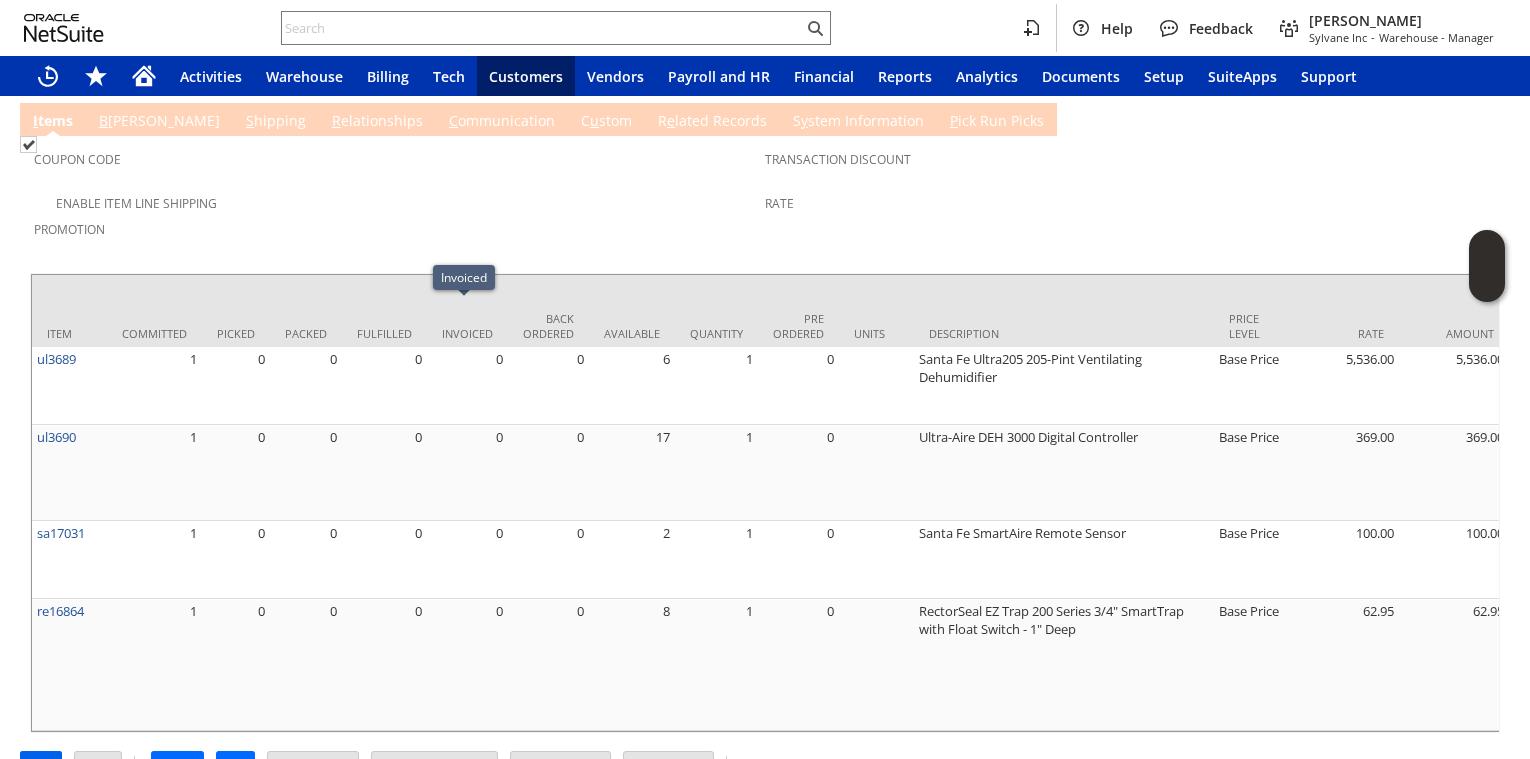 click on "Edit" at bounding box center [41, 765] 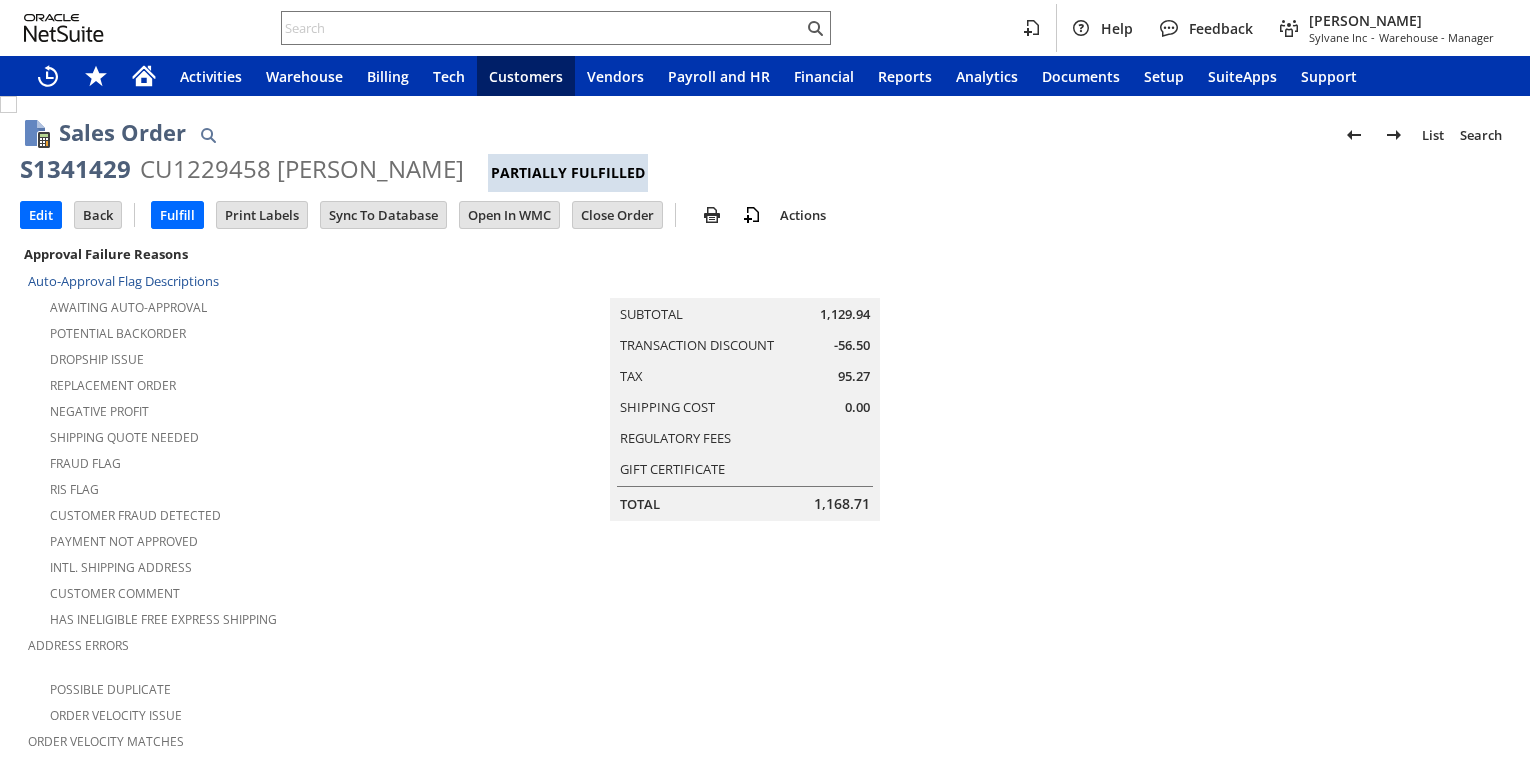 scroll, scrollTop: 0, scrollLeft: 0, axis: both 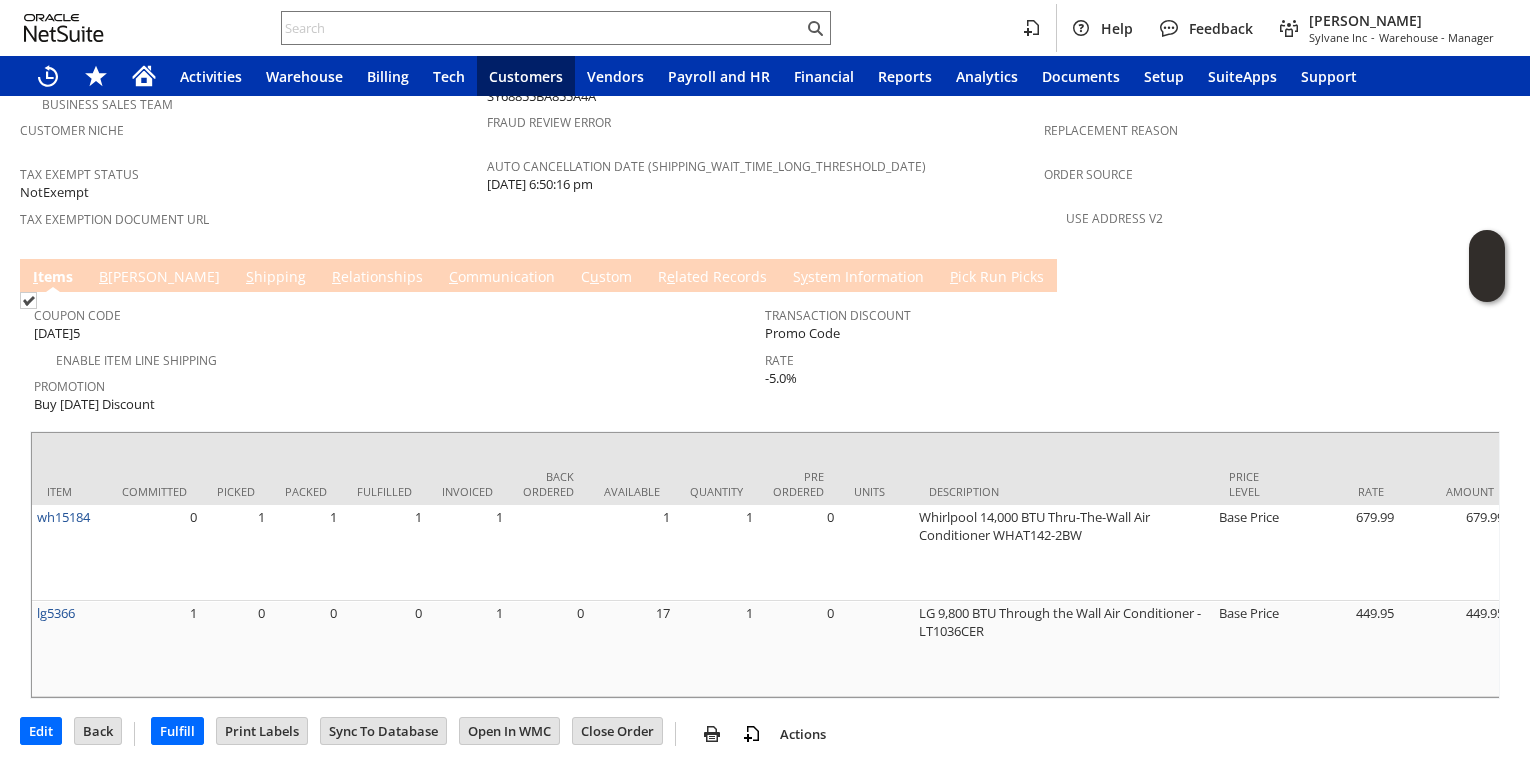 click on "R e lated Records" at bounding box center (712, 278) 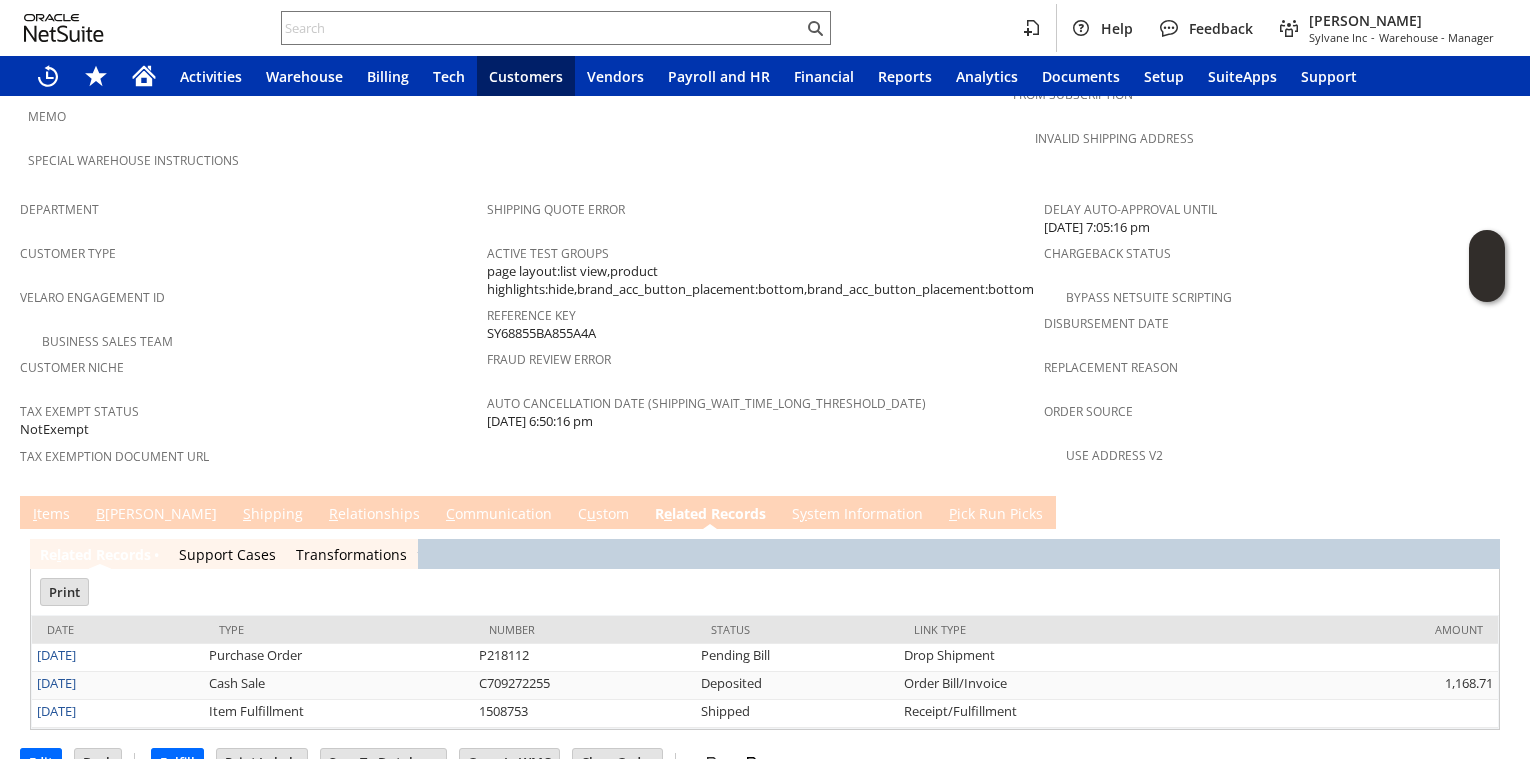scroll, scrollTop: 0, scrollLeft: 0, axis: both 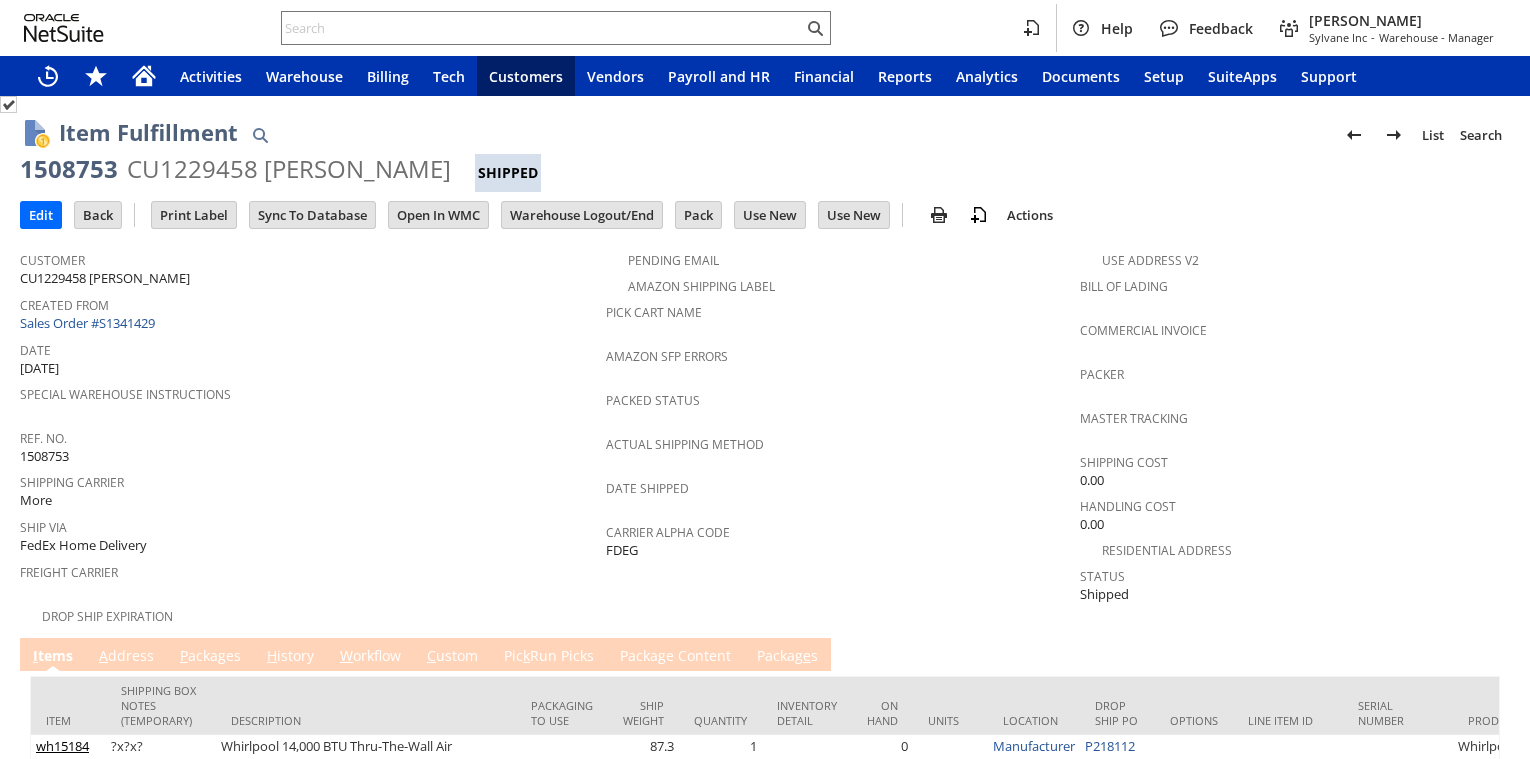 click on "Ship Via
FedEx Home Delivery" at bounding box center [308, 534] 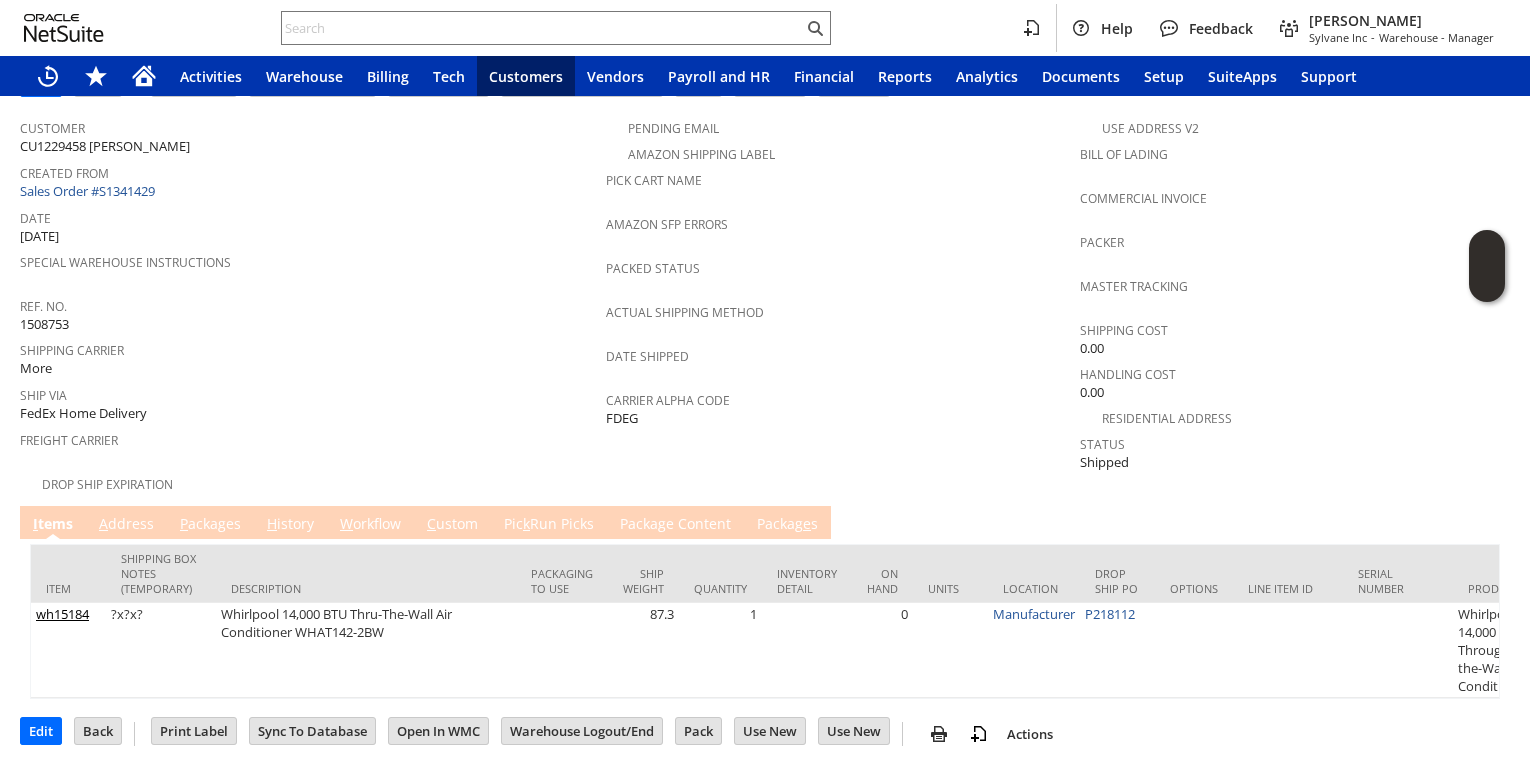 click on "Pic k  Run Picks" at bounding box center [549, 525] 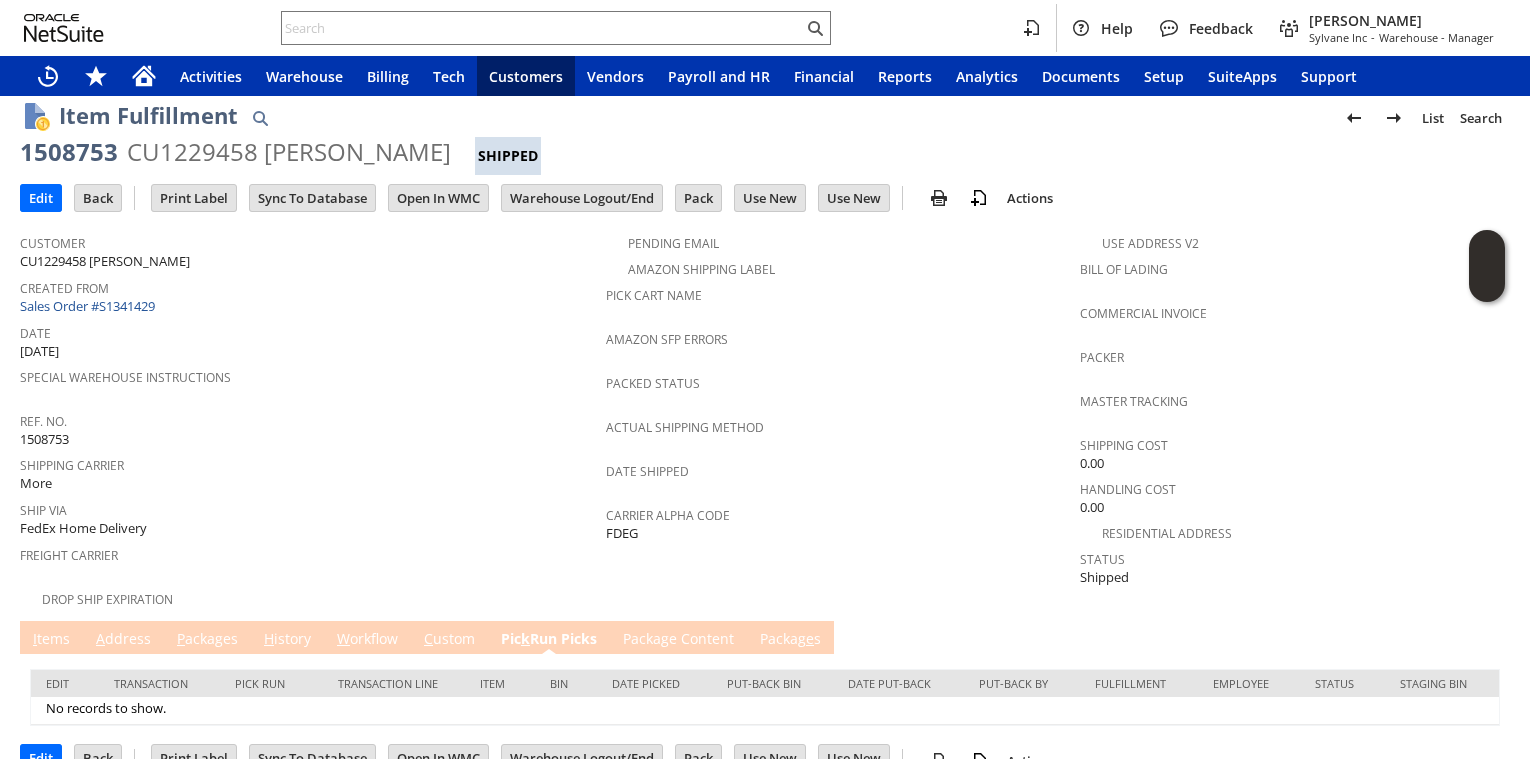 scroll, scrollTop: 0, scrollLeft: 0, axis: both 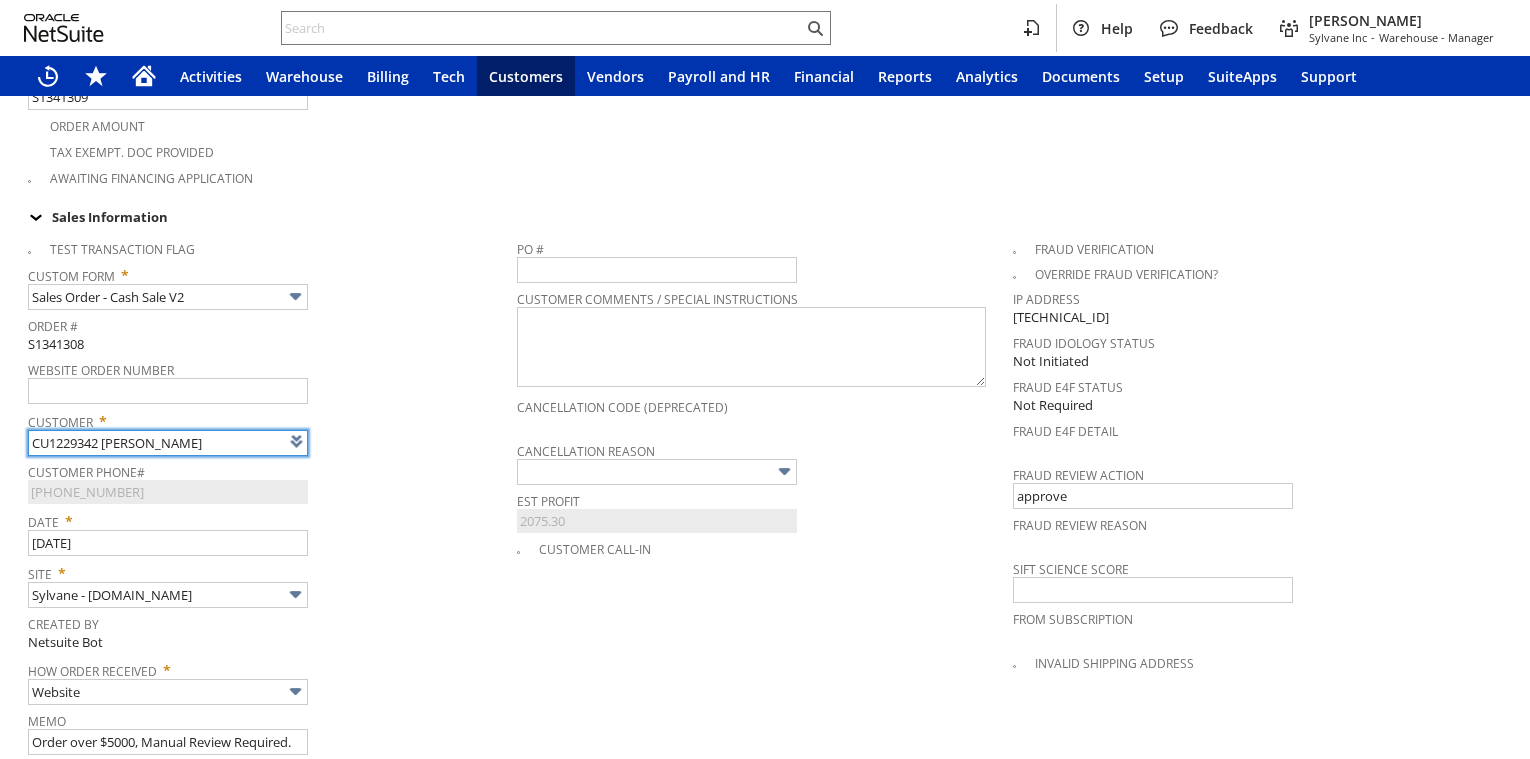 type on "Intelligent Recommendations¹⁰" 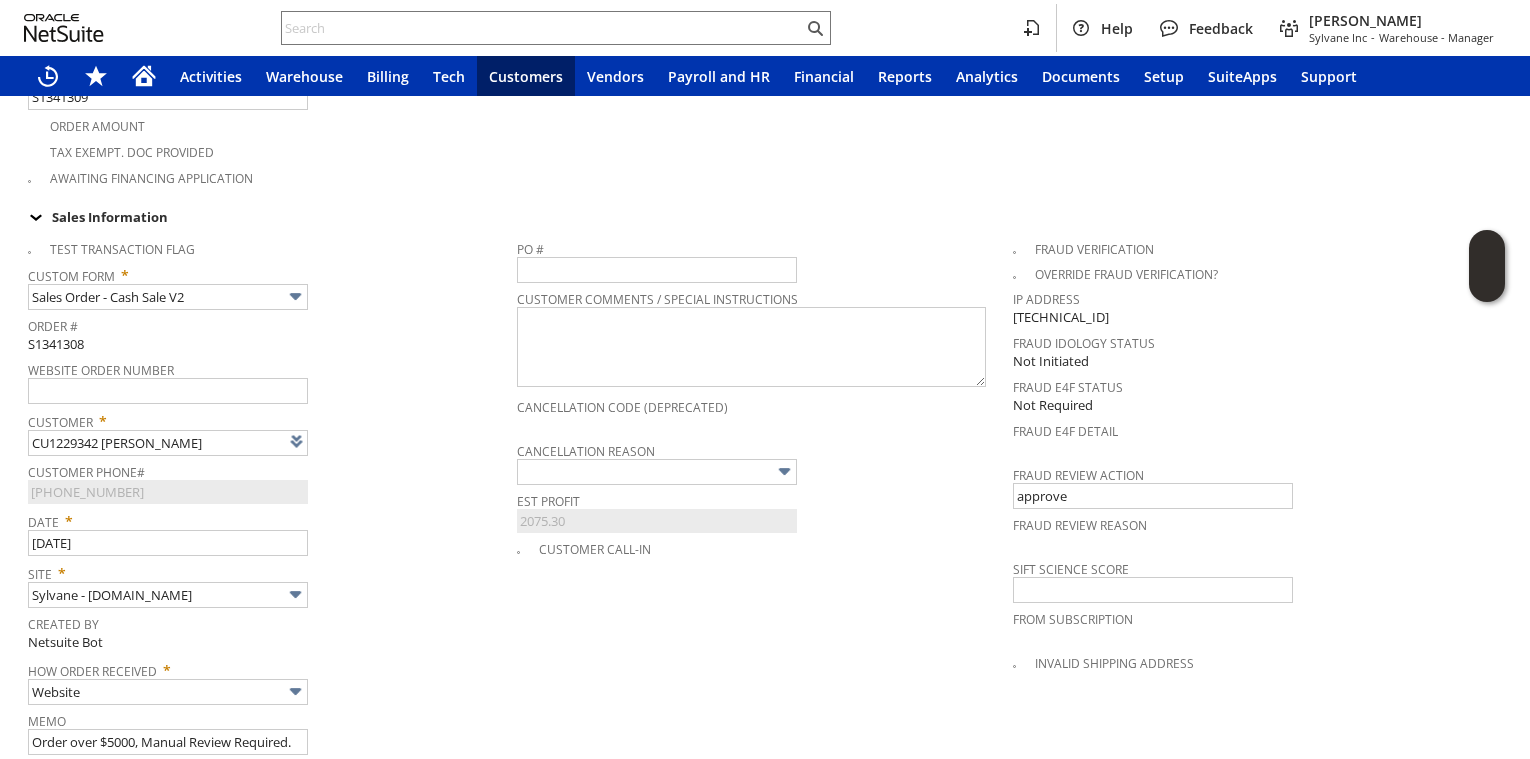 click on "Custom Form
*" at bounding box center (267, 272) 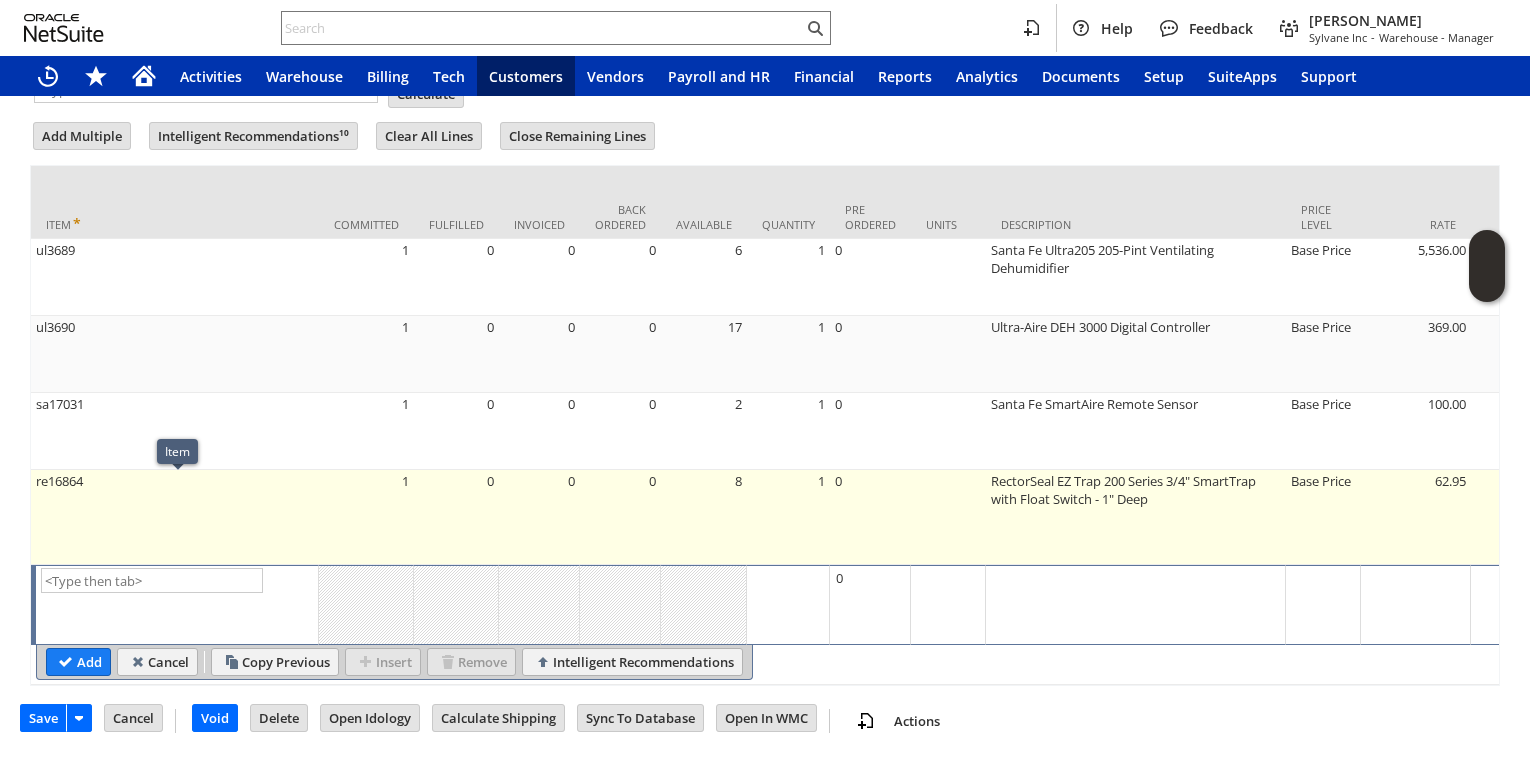 scroll, scrollTop: 1615, scrollLeft: 0, axis: vertical 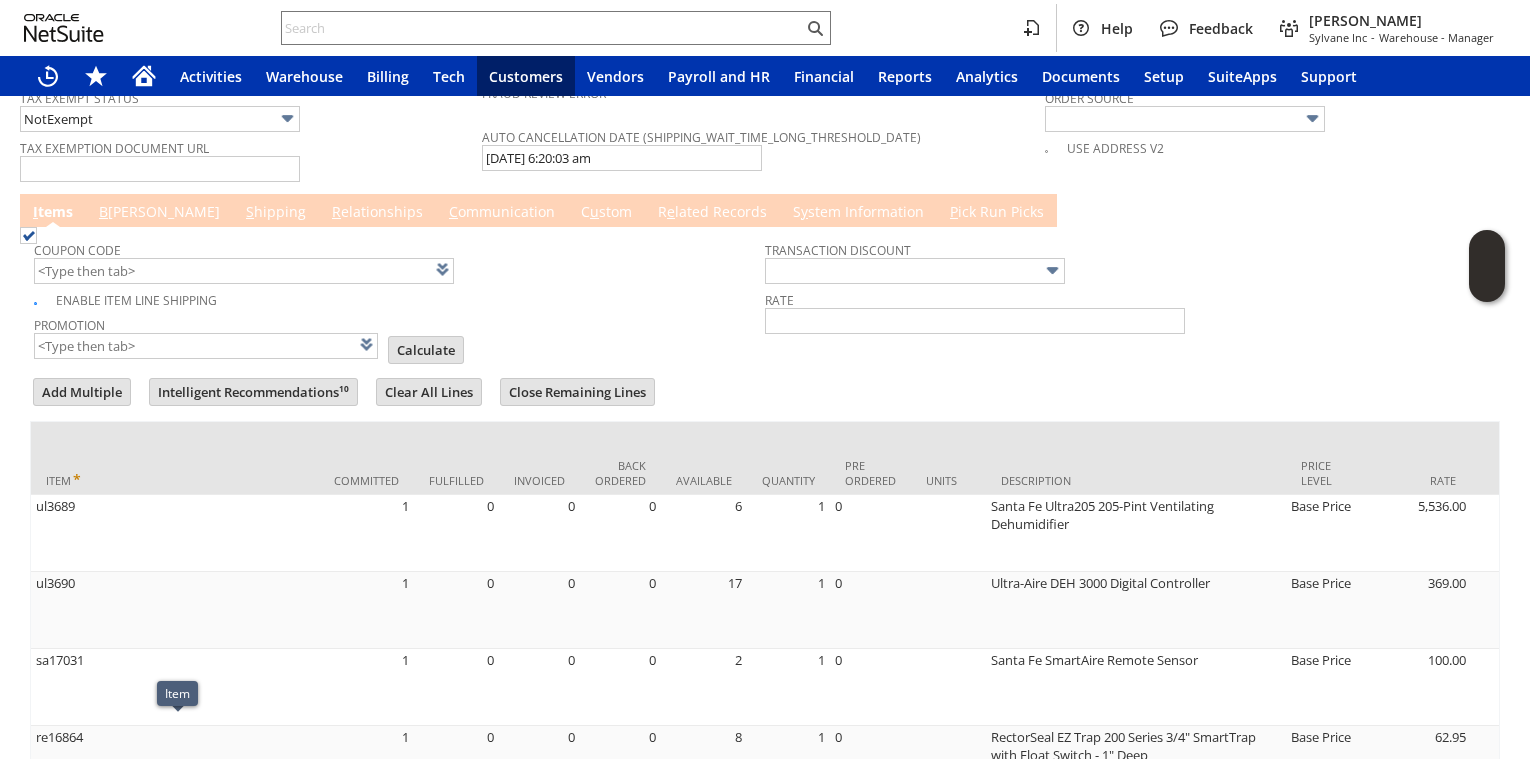 click on "S hipping" at bounding box center [276, 213] 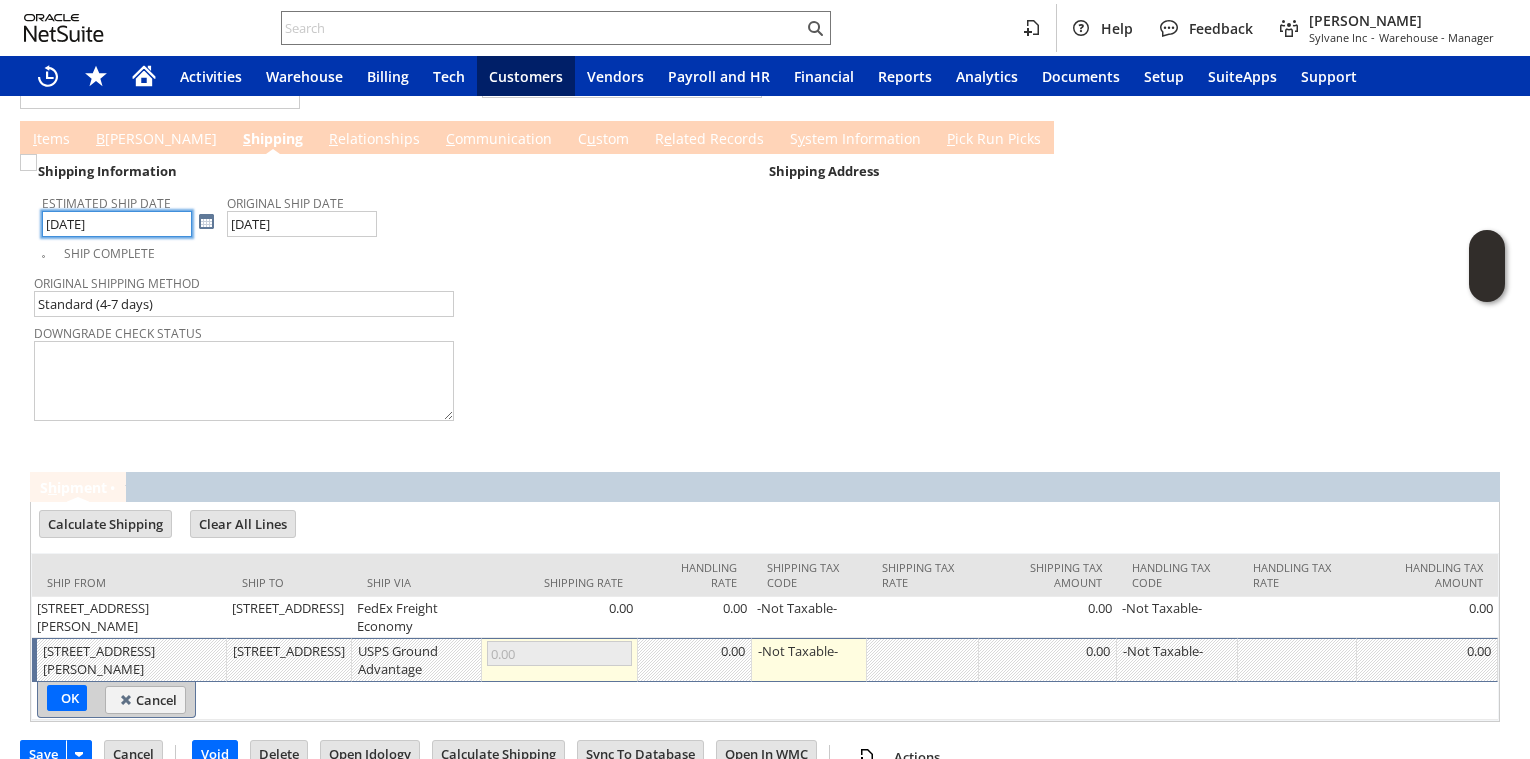 scroll, scrollTop: 1712, scrollLeft: 0, axis: vertical 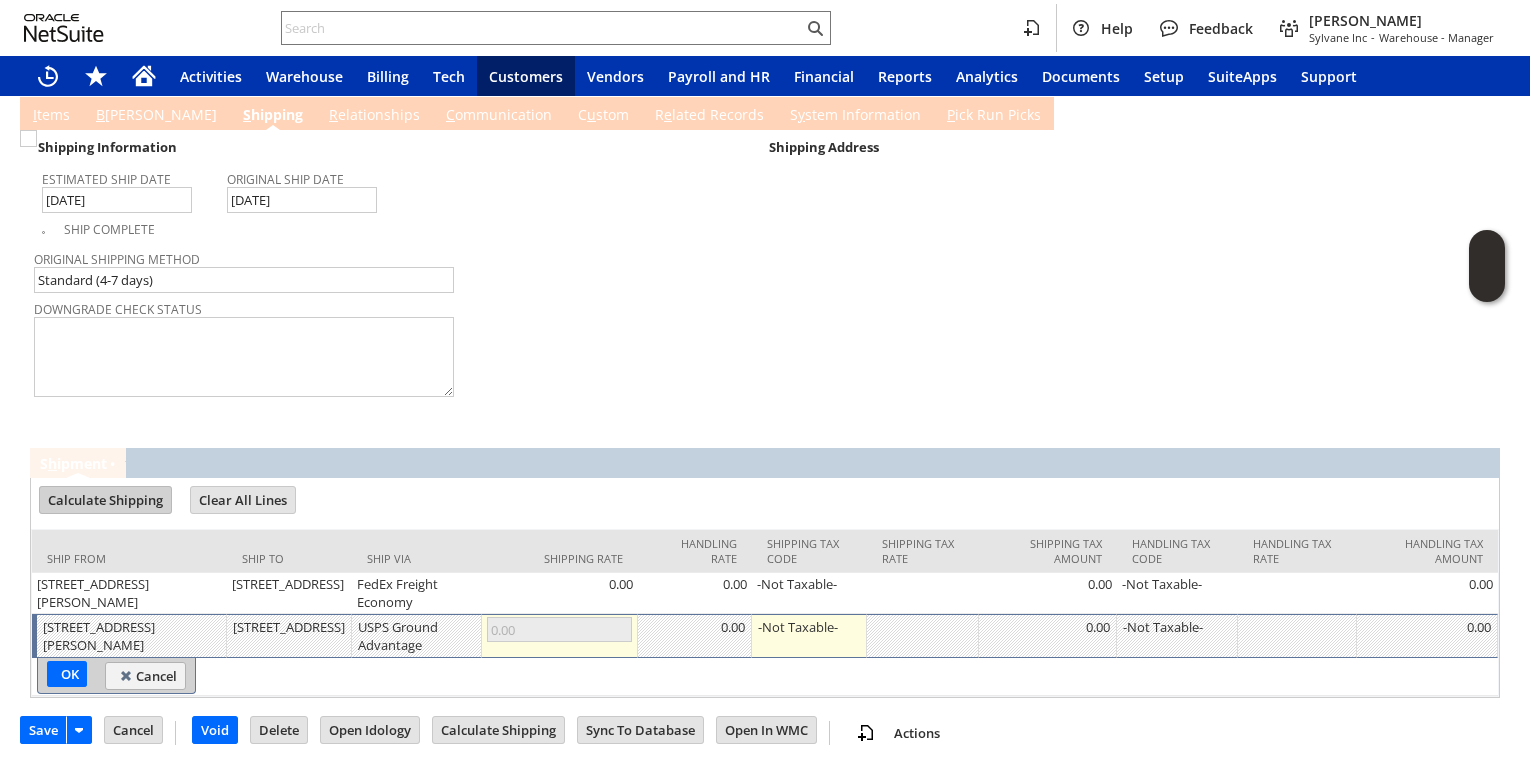 click on "Calculate Shipping" at bounding box center [105, 500] 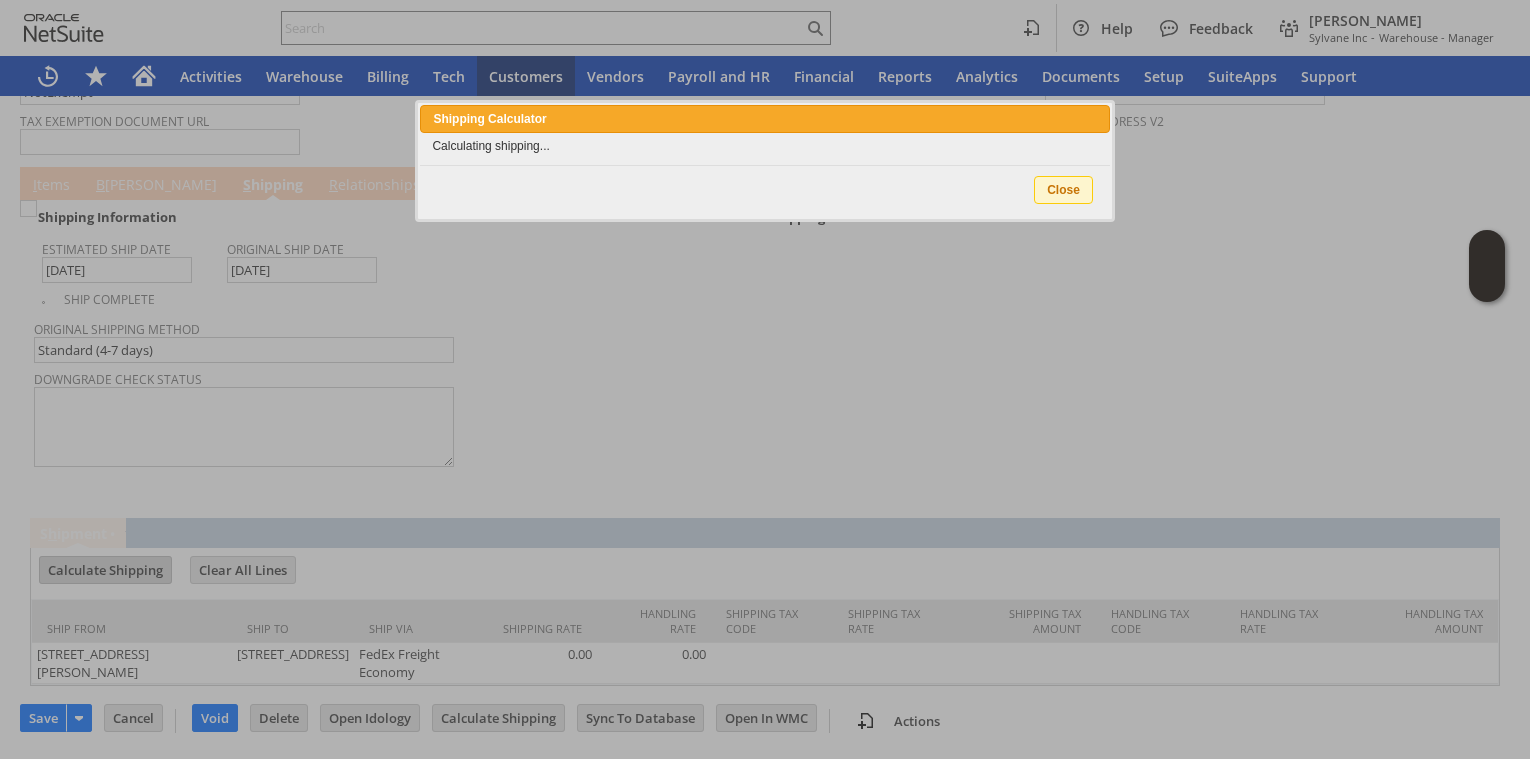 type 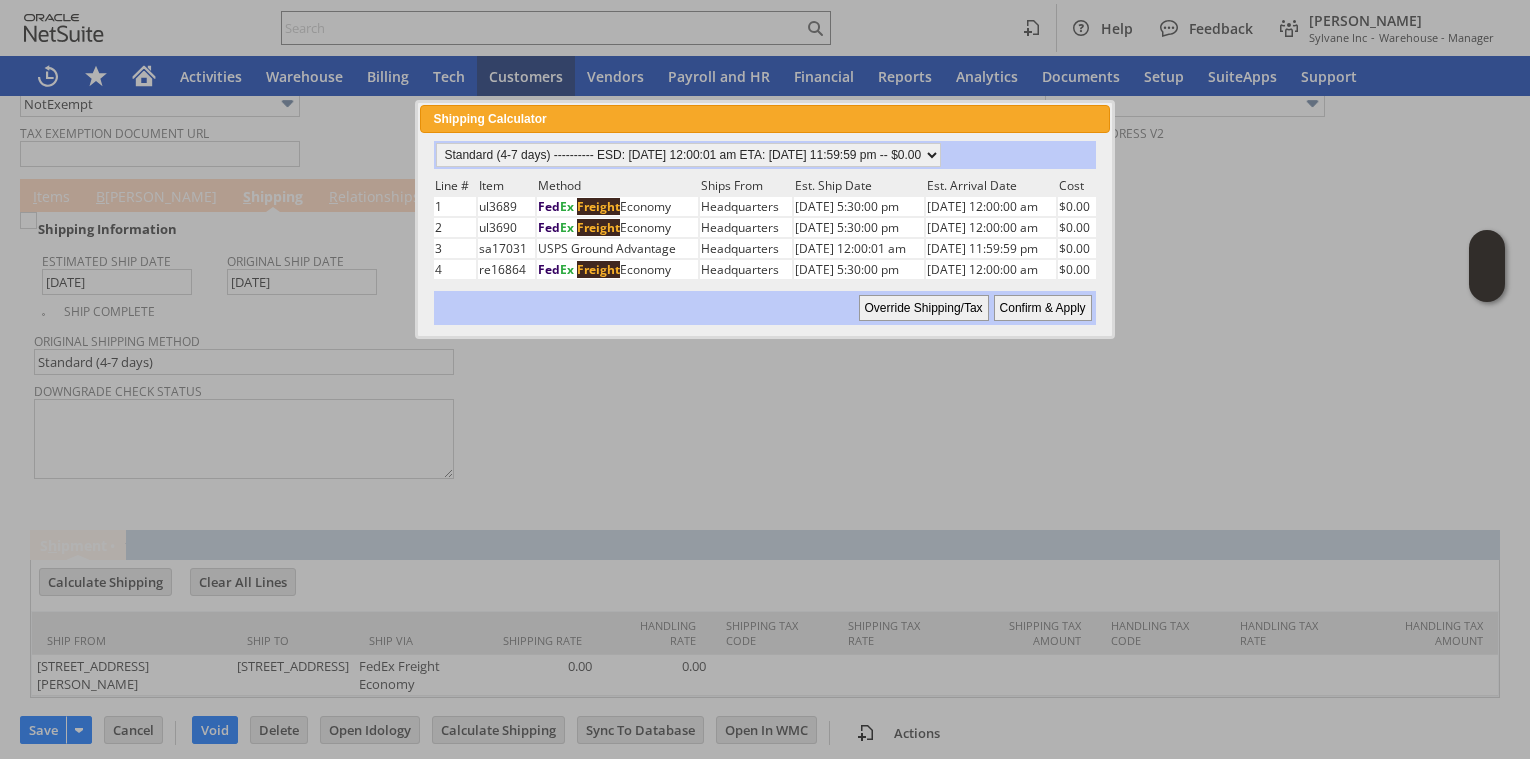 click on "Override Shipping/Tax" at bounding box center [924, 308] 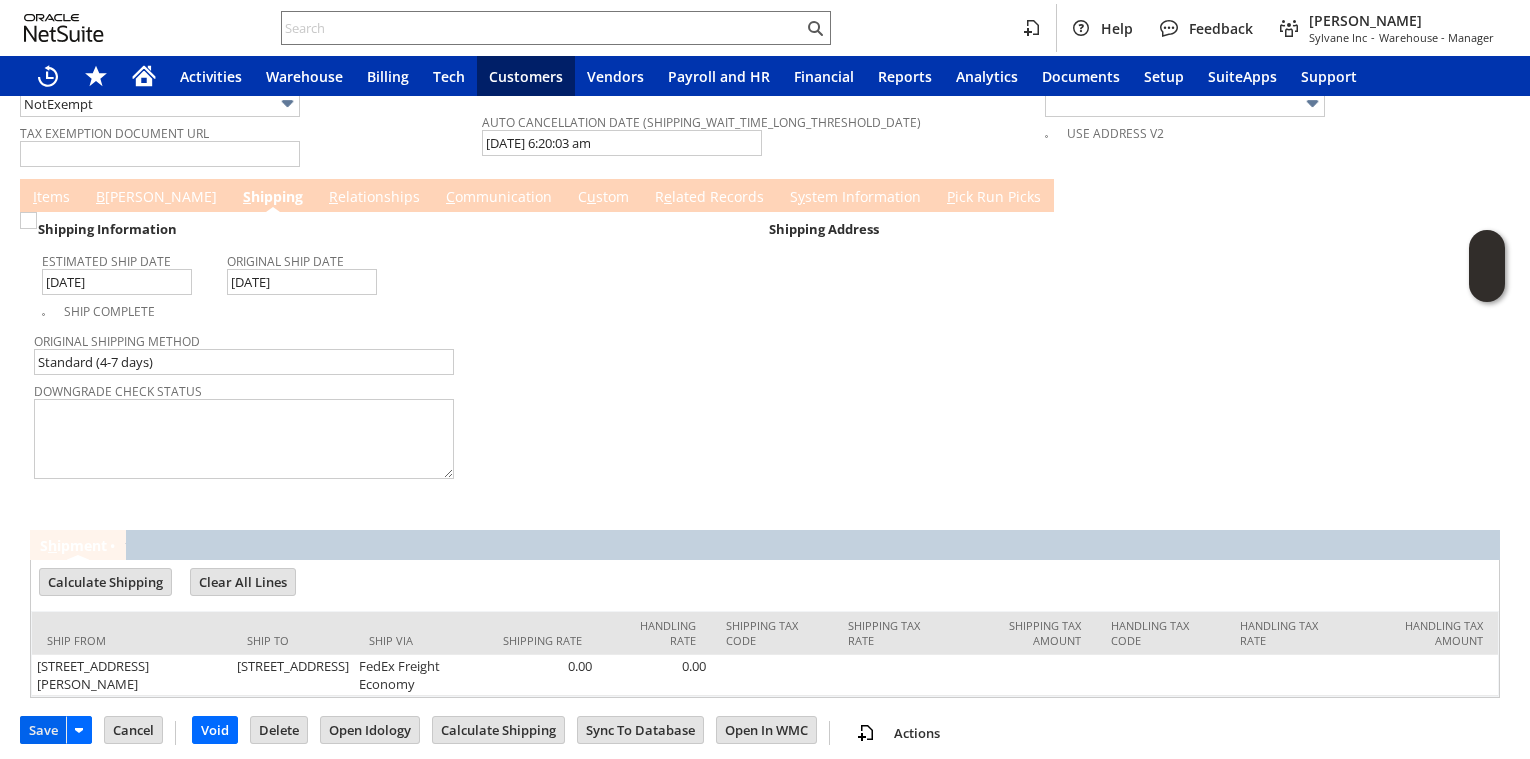 click on "Save" at bounding box center [43, 730] 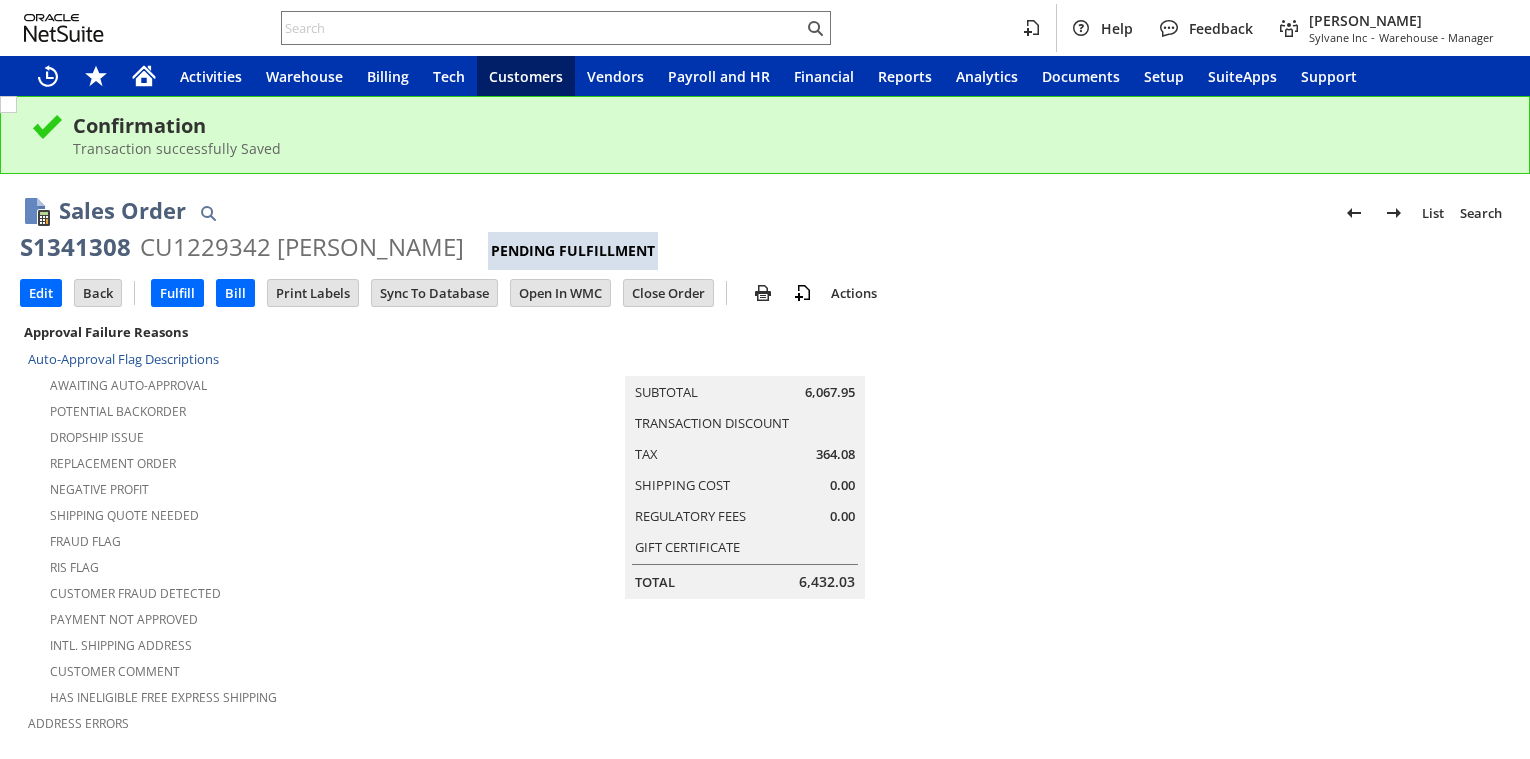scroll, scrollTop: 0, scrollLeft: 0, axis: both 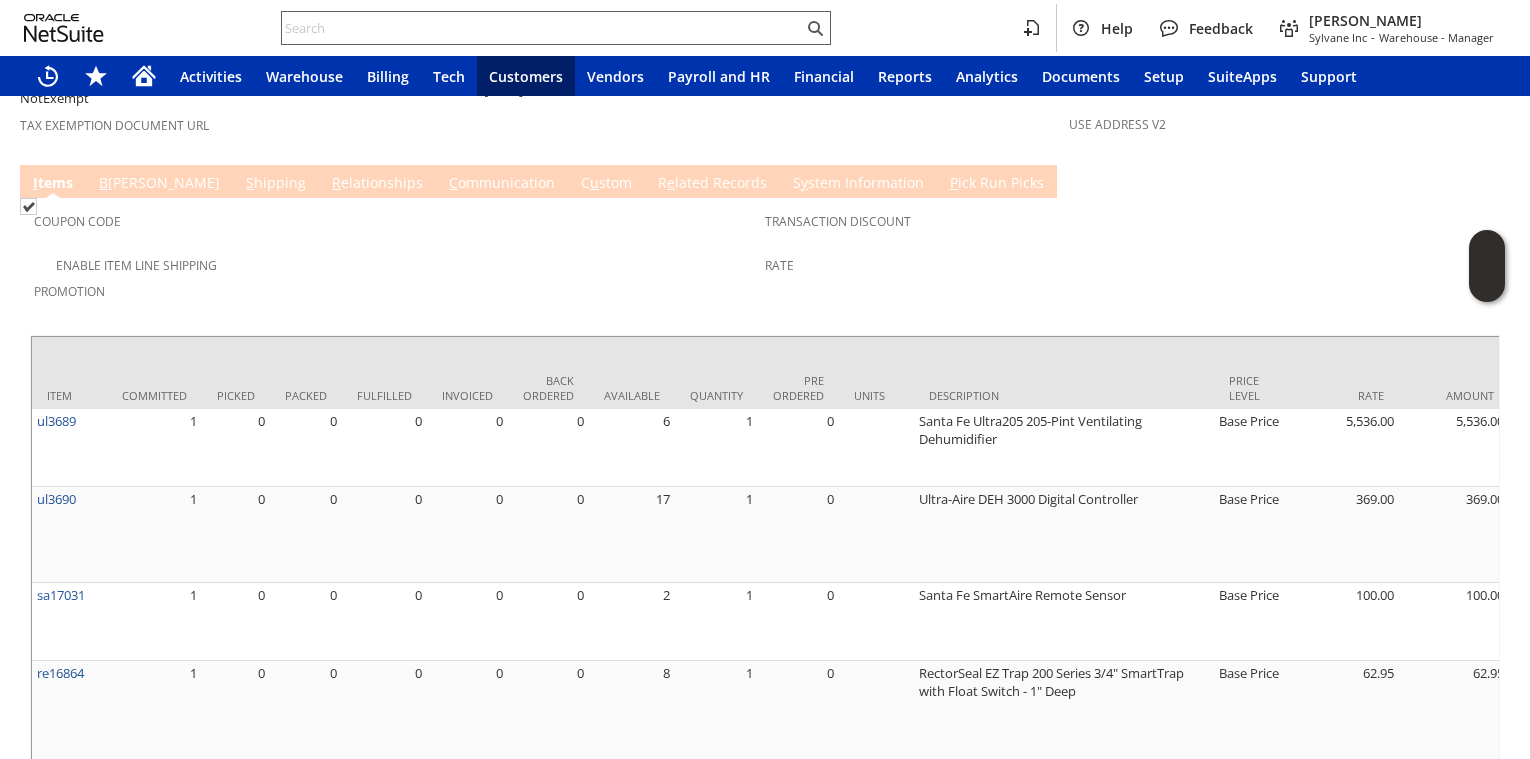 click at bounding box center (542, 28) 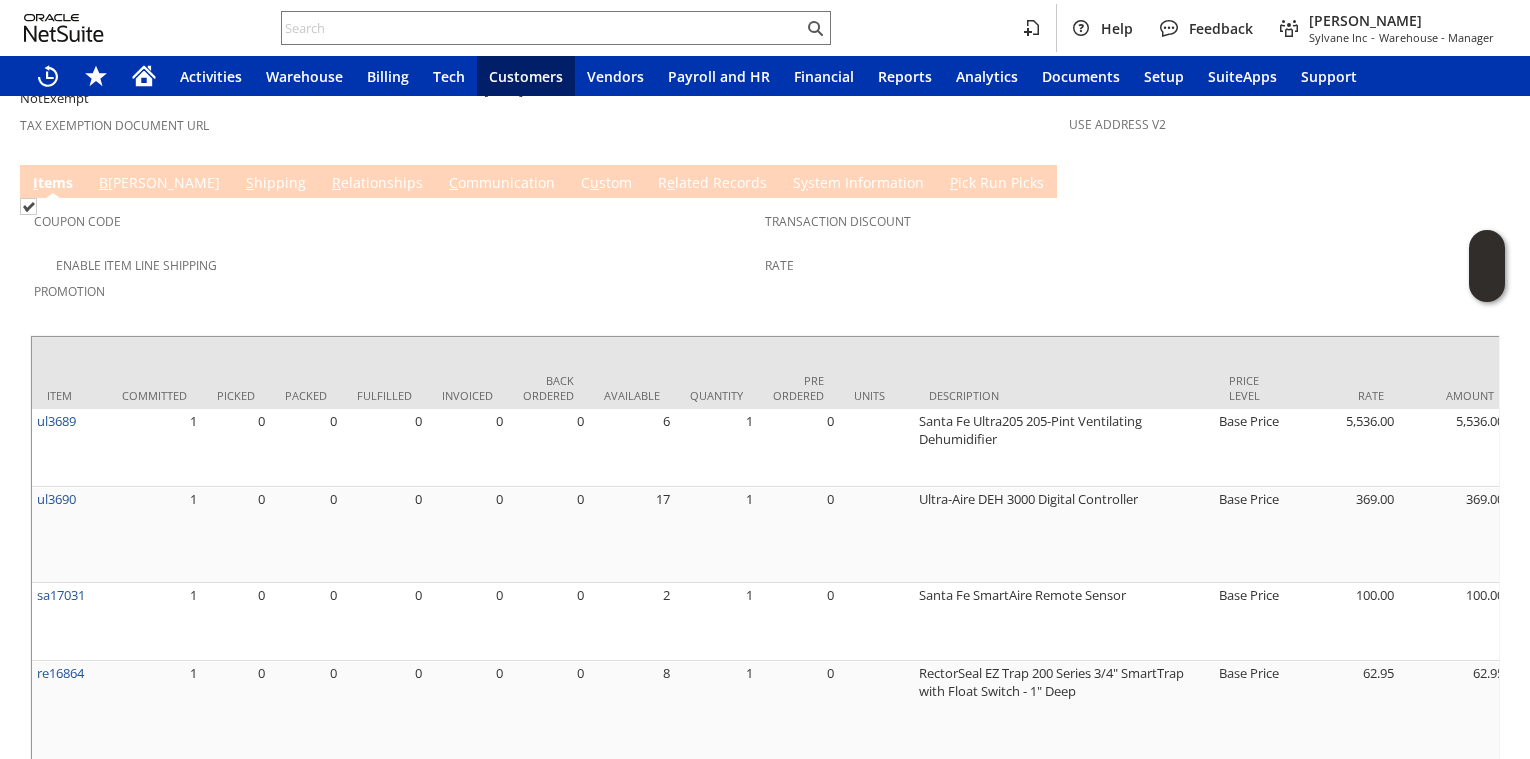 click on "Help Feedback Jared Frampton Sylvane Inc  -  Warehouse - Manager" at bounding box center [765, 28] 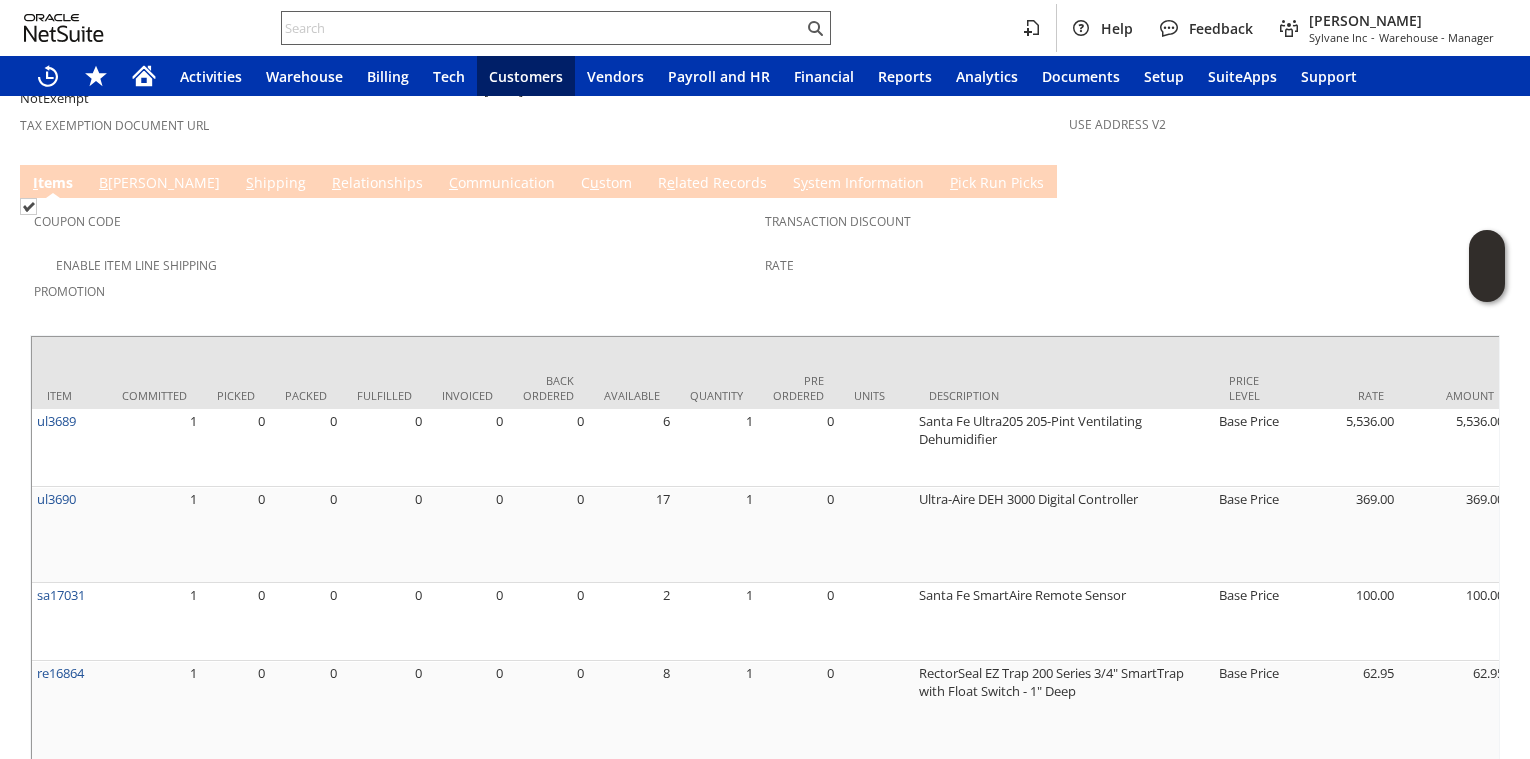 click at bounding box center (542, 28) 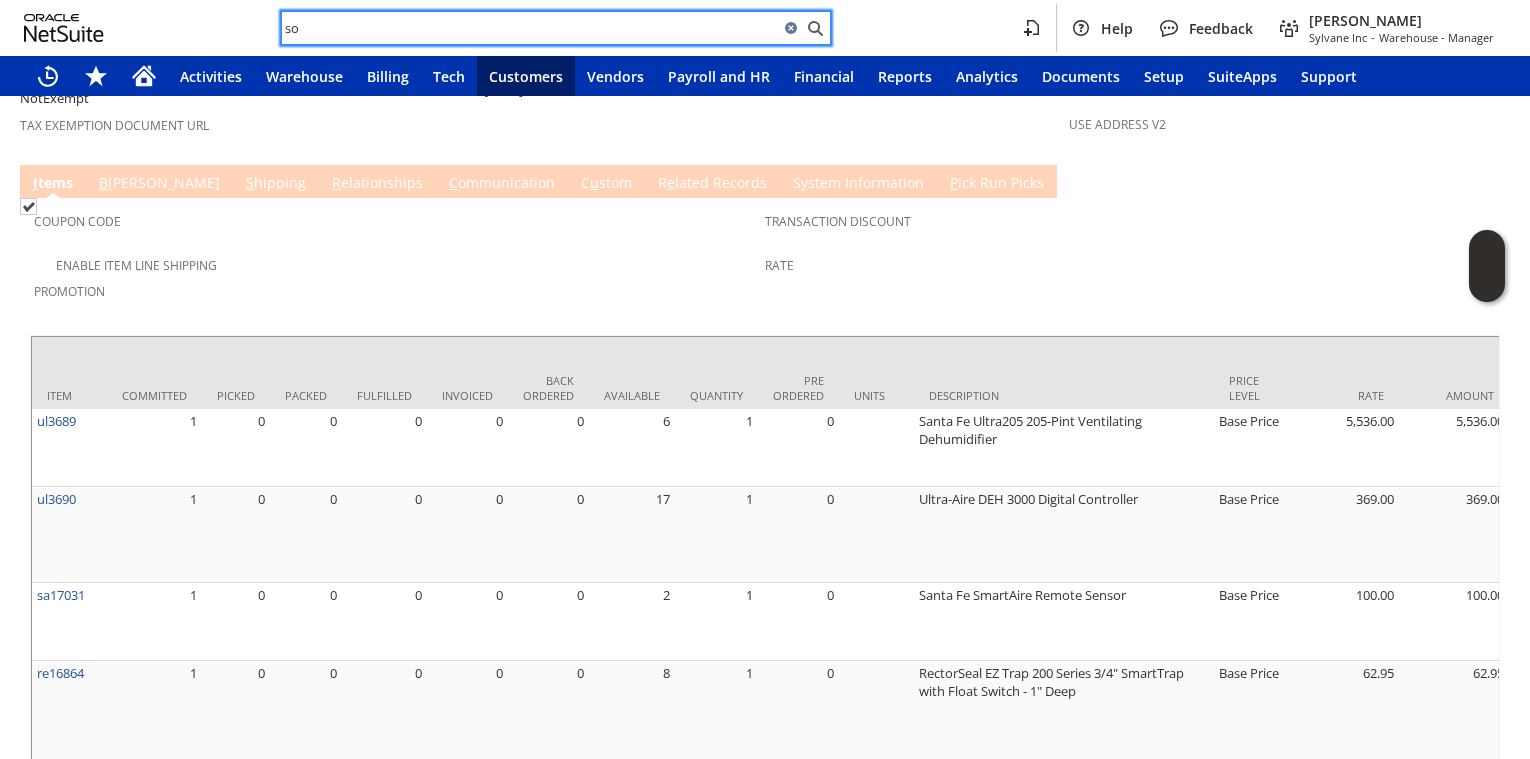 click on "so" at bounding box center (530, 28) 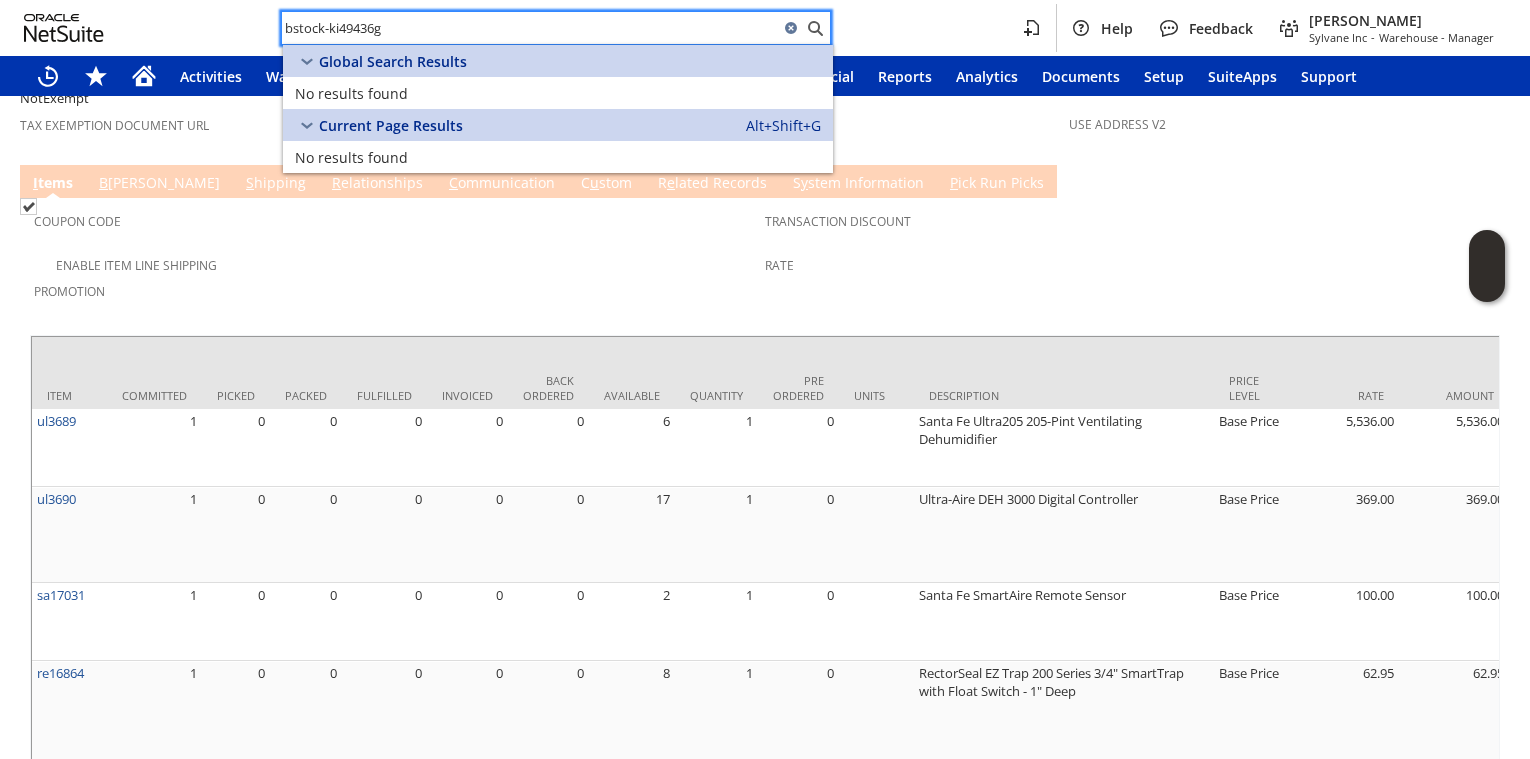 click on "bstock-ki49436g" at bounding box center (530, 28) 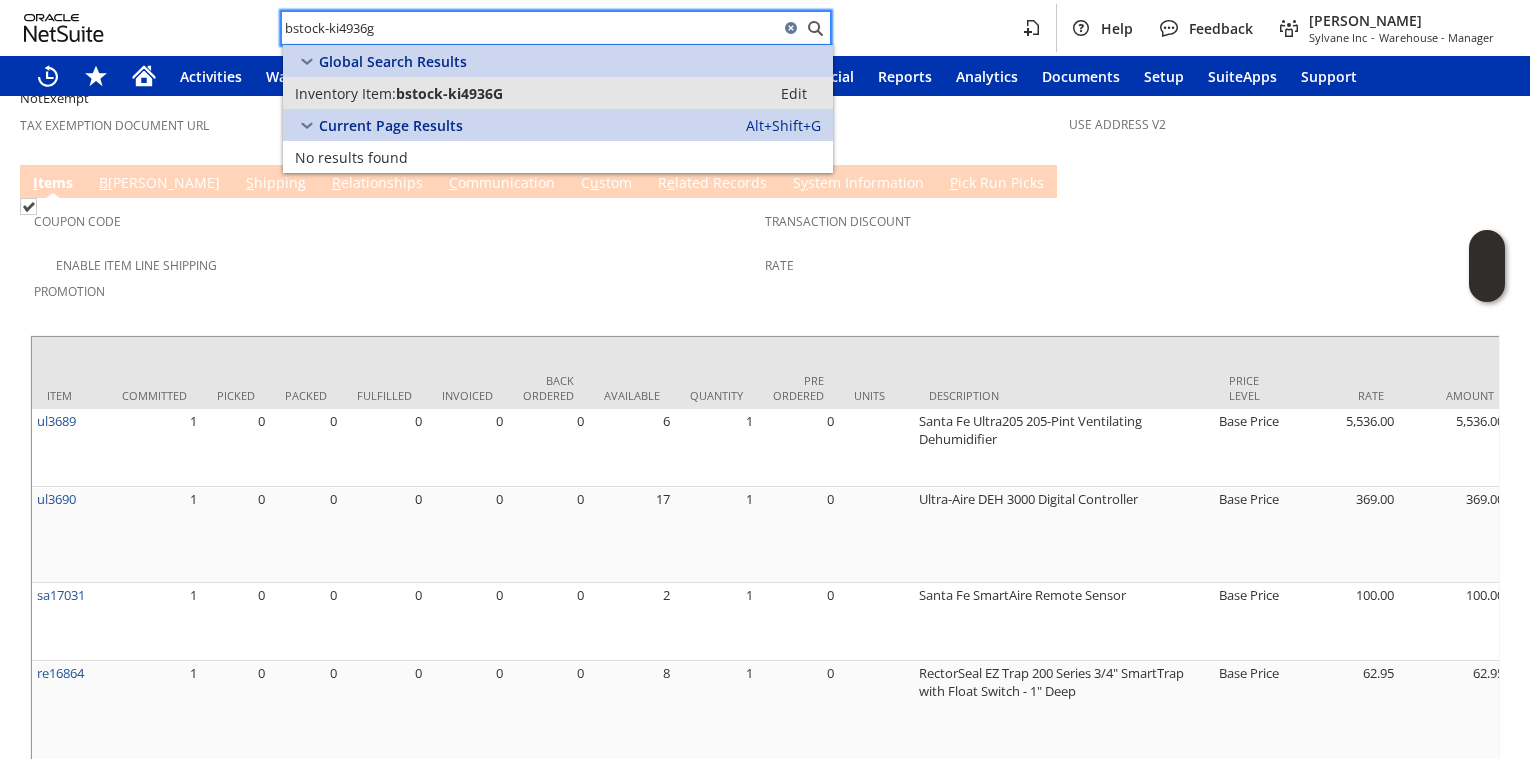 type on "bstock-ki4936g" 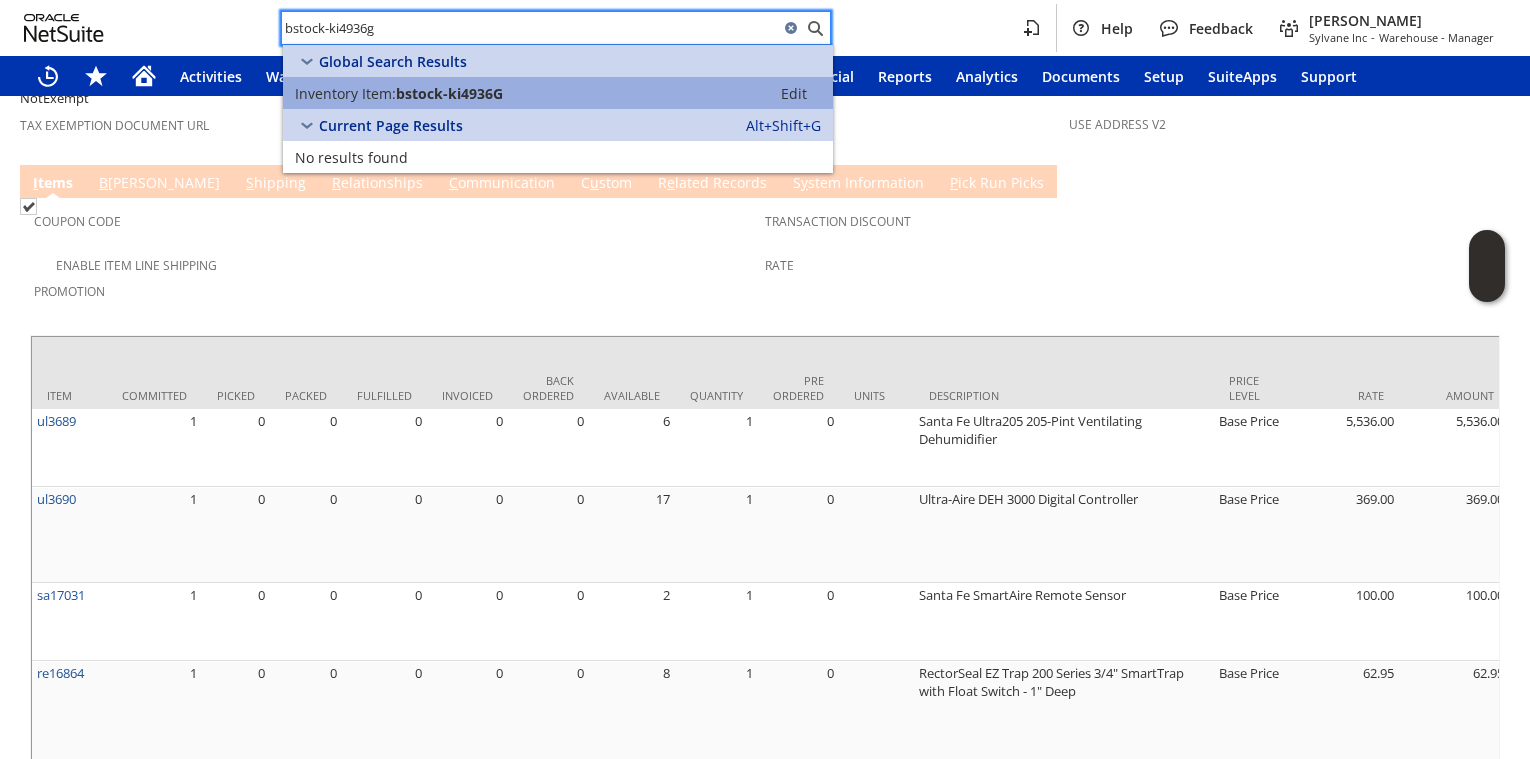 click on "bstock-ki4936G" at bounding box center [449, 93] 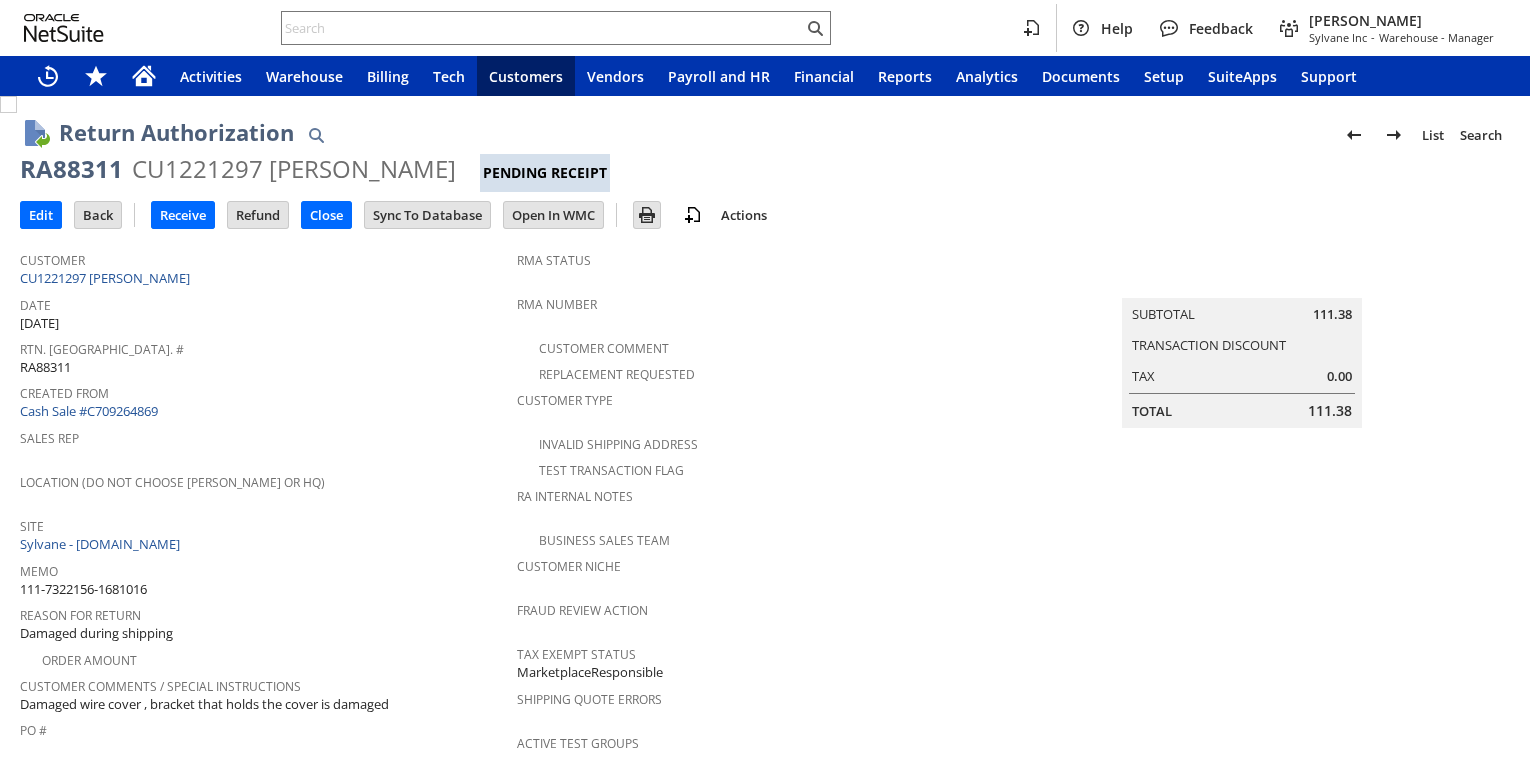 scroll, scrollTop: 0, scrollLeft: 0, axis: both 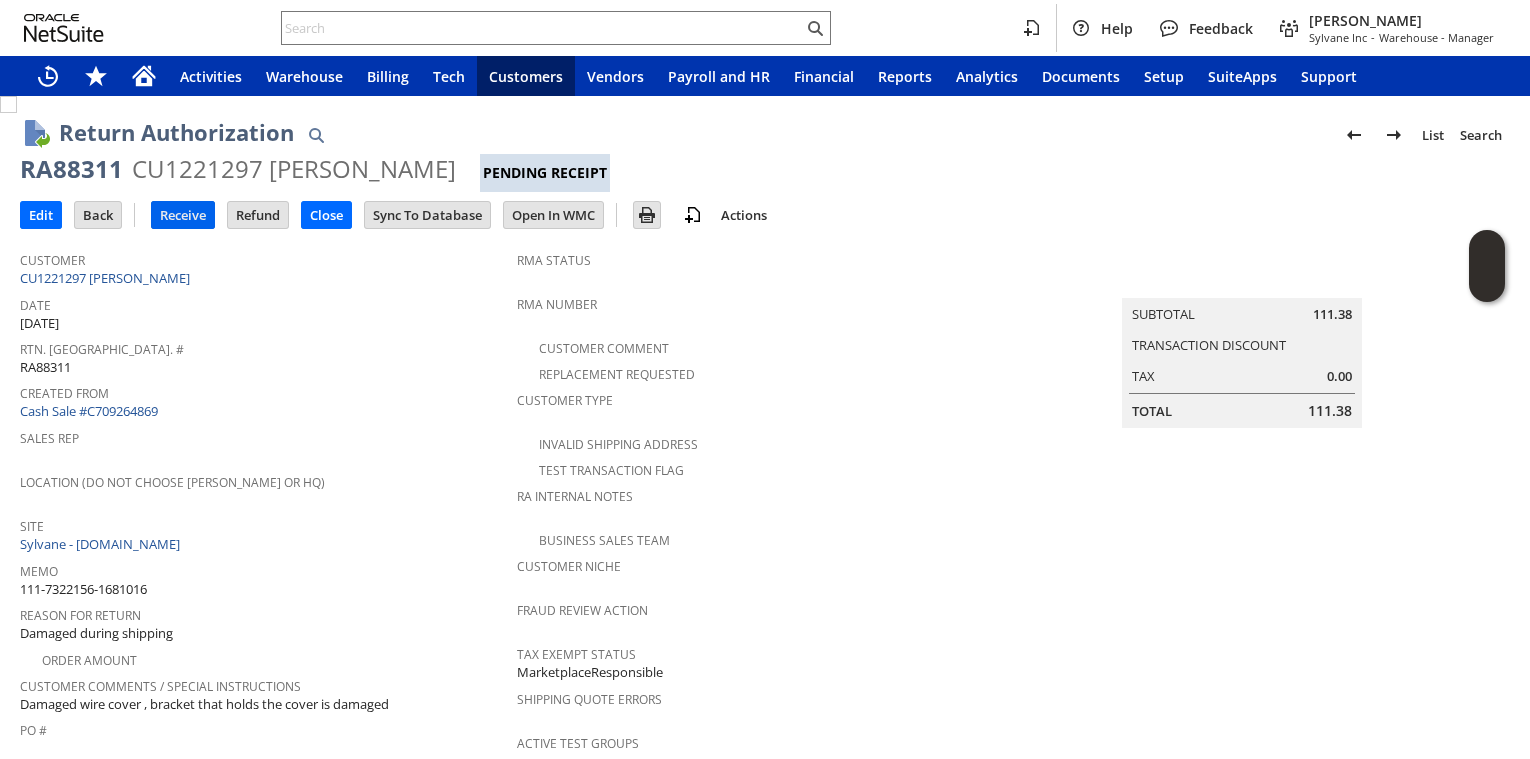 click on "Receive" at bounding box center (183, 215) 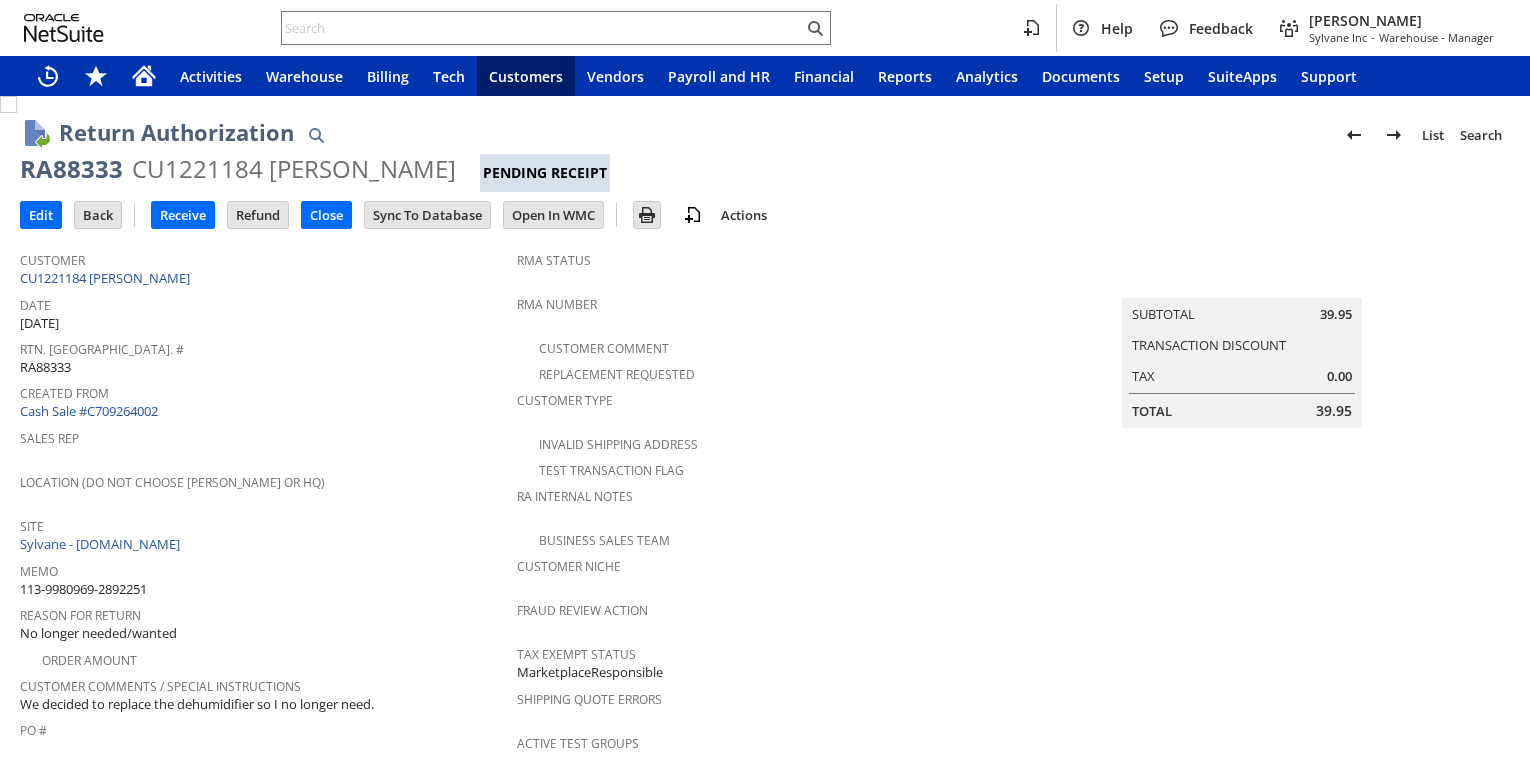 scroll, scrollTop: 0, scrollLeft: 0, axis: both 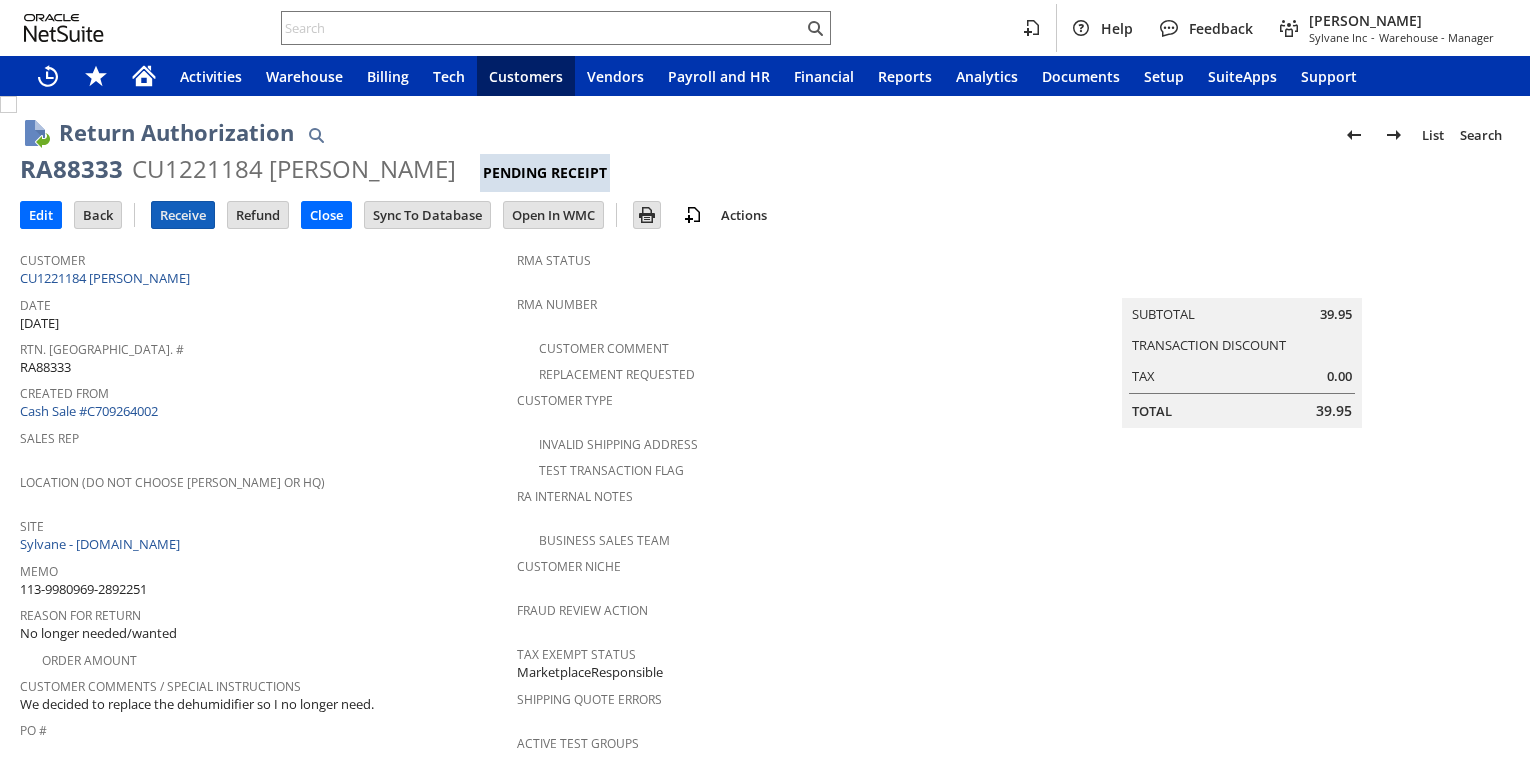 click on "Receive" at bounding box center (183, 215) 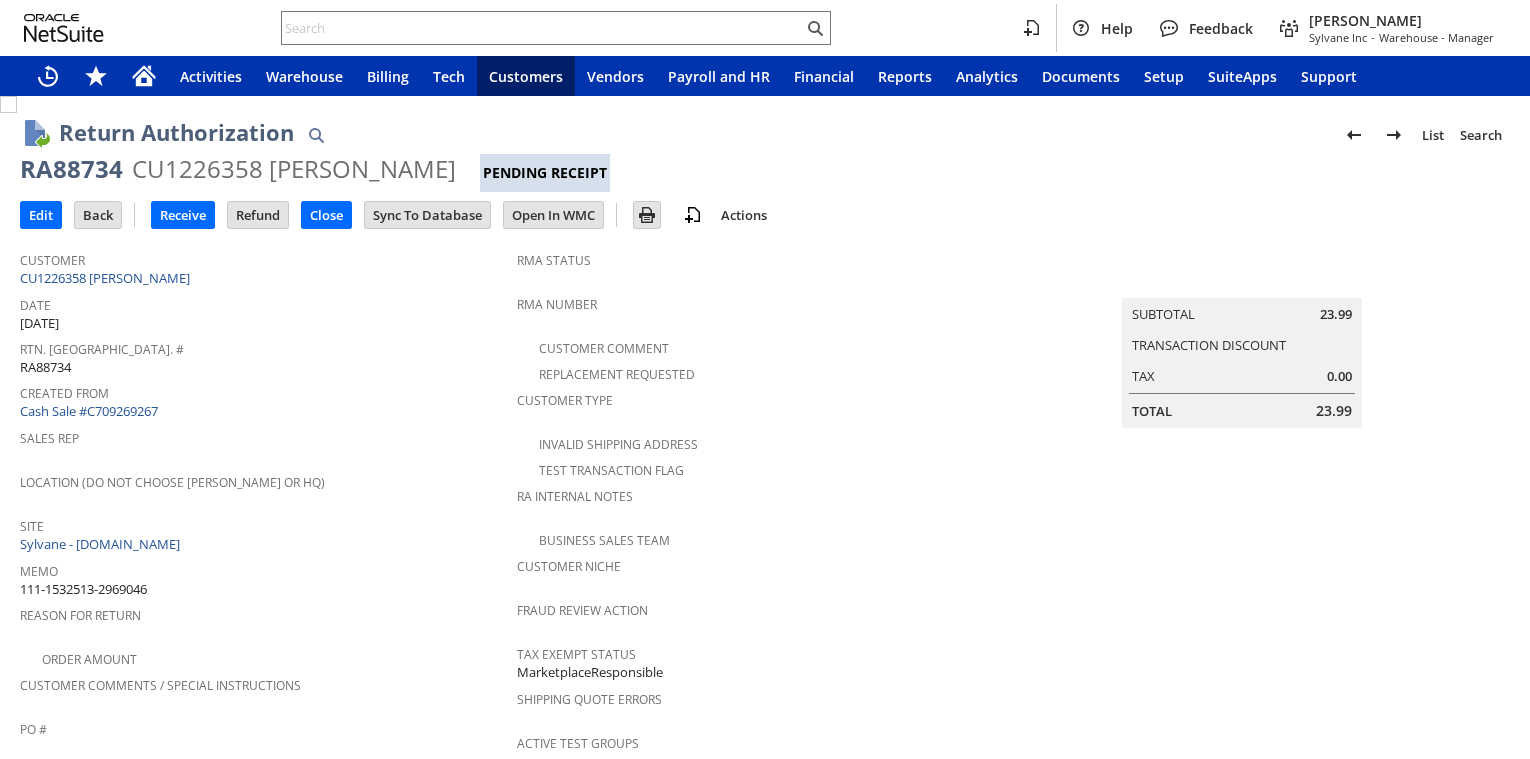 scroll, scrollTop: 0, scrollLeft: 0, axis: both 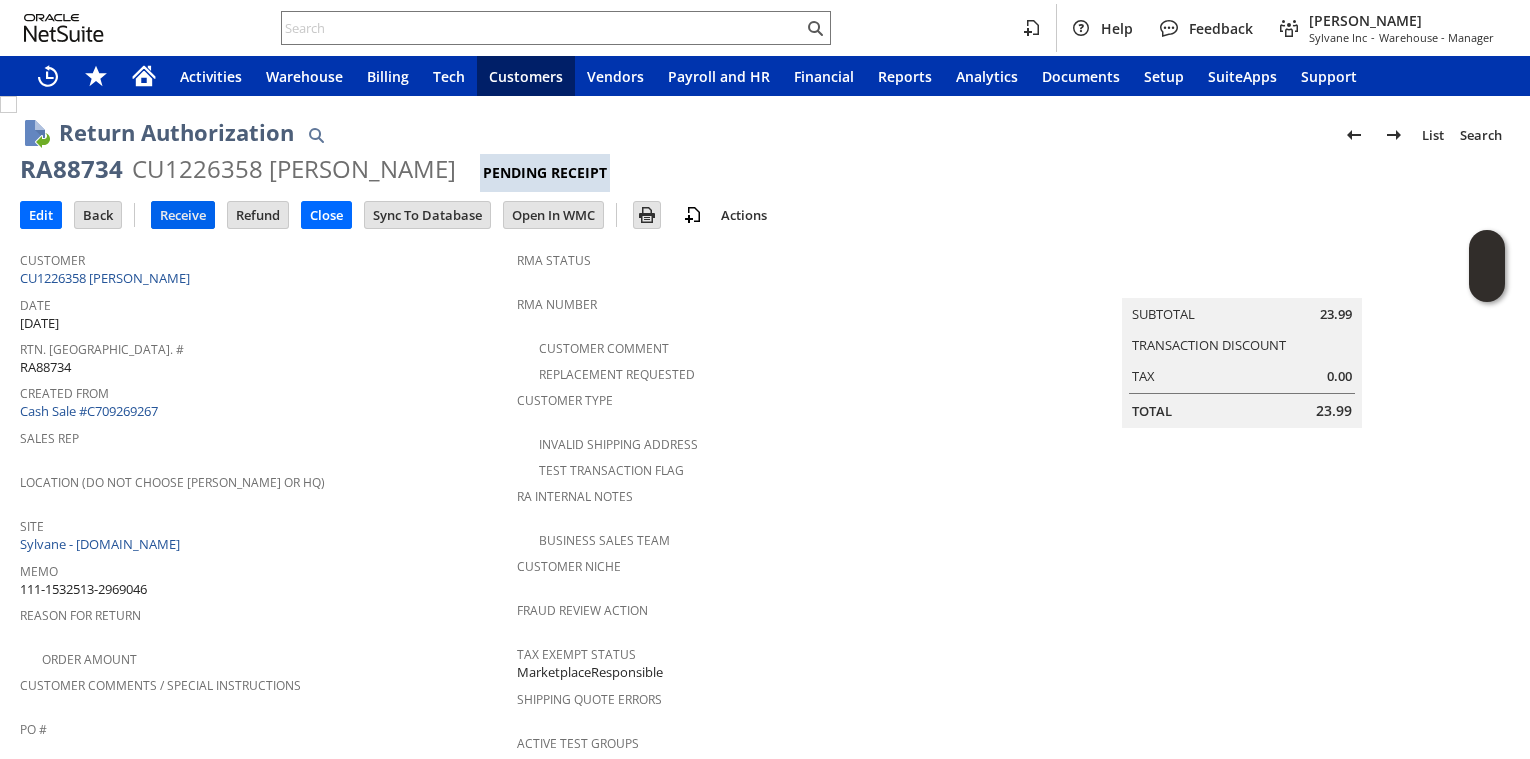 click on "Receive" at bounding box center [183, 215] 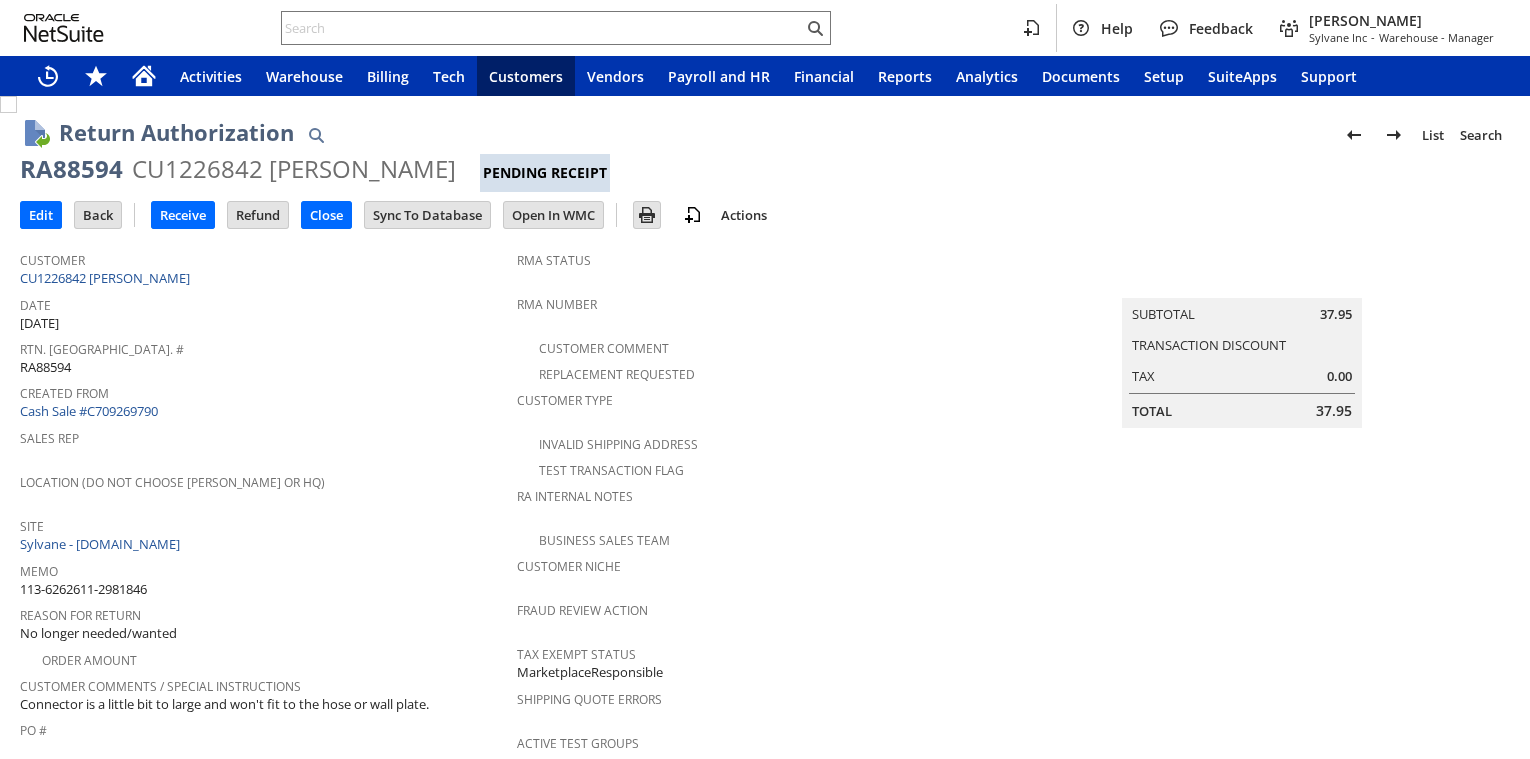 scroll, scrollTop: 0, scrollLeft: 0, axis: both 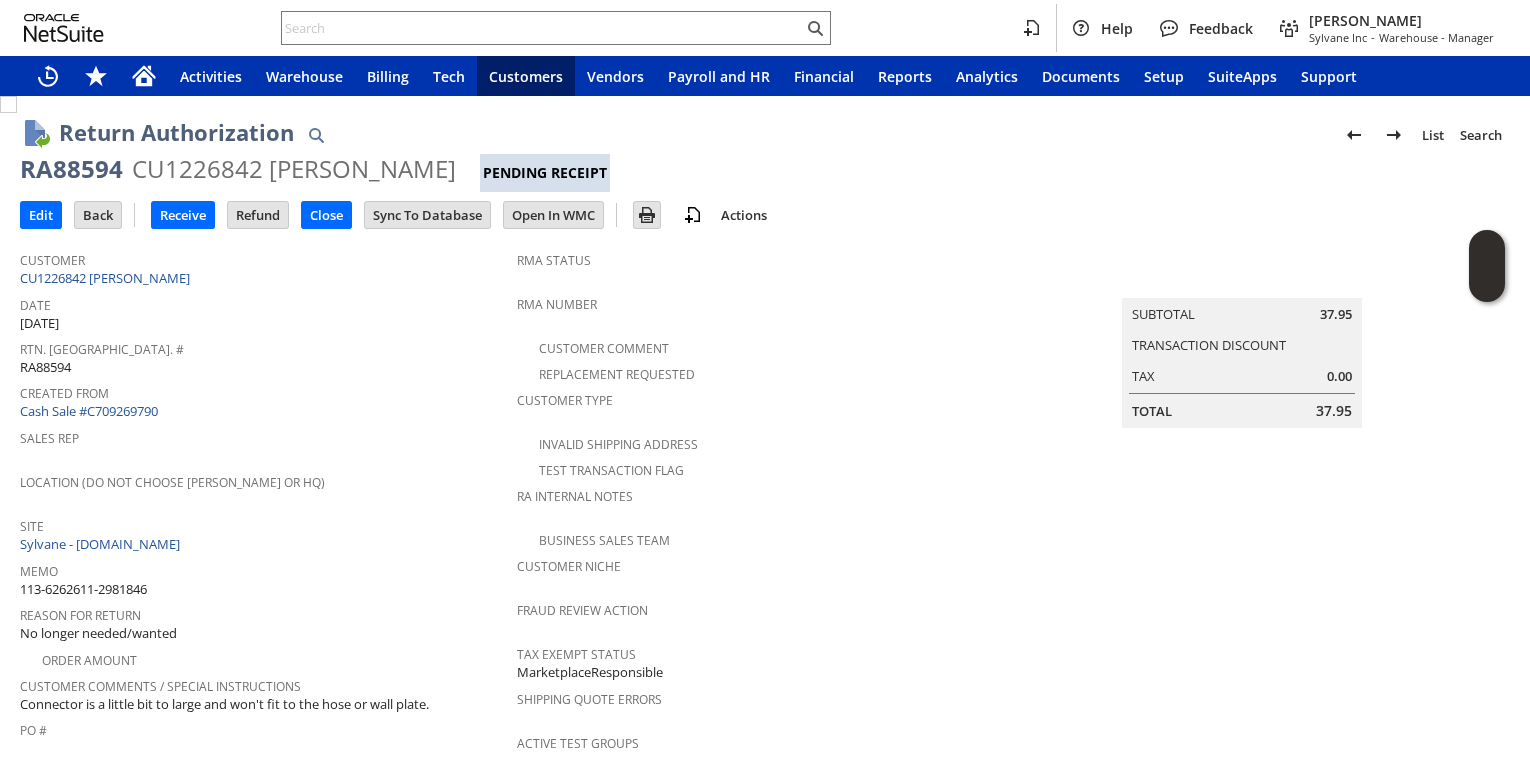 click on "Created From" at bounding box center (263, 390) 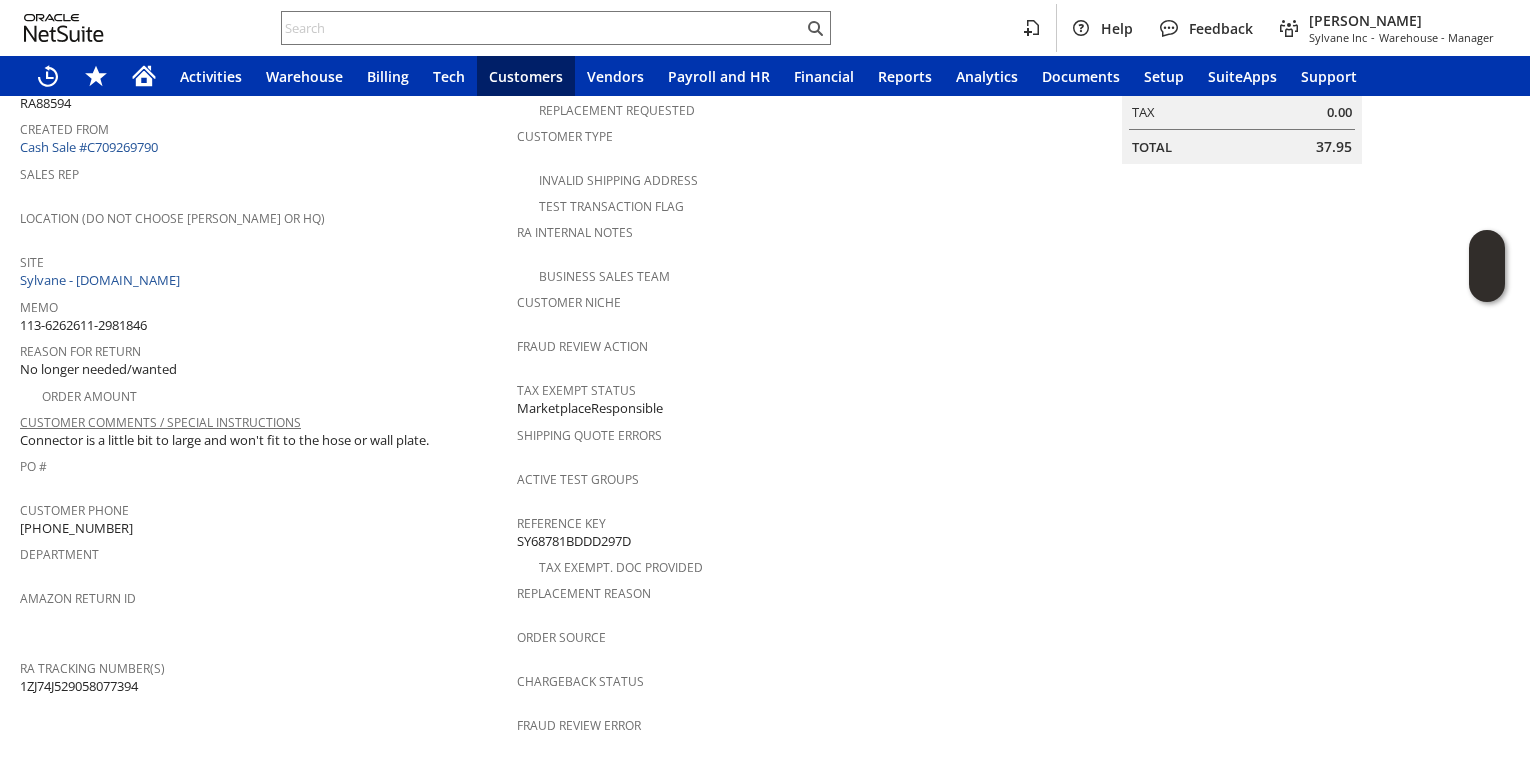 scroll, scrollTop: 0, scrollLeft: 0, axis: both 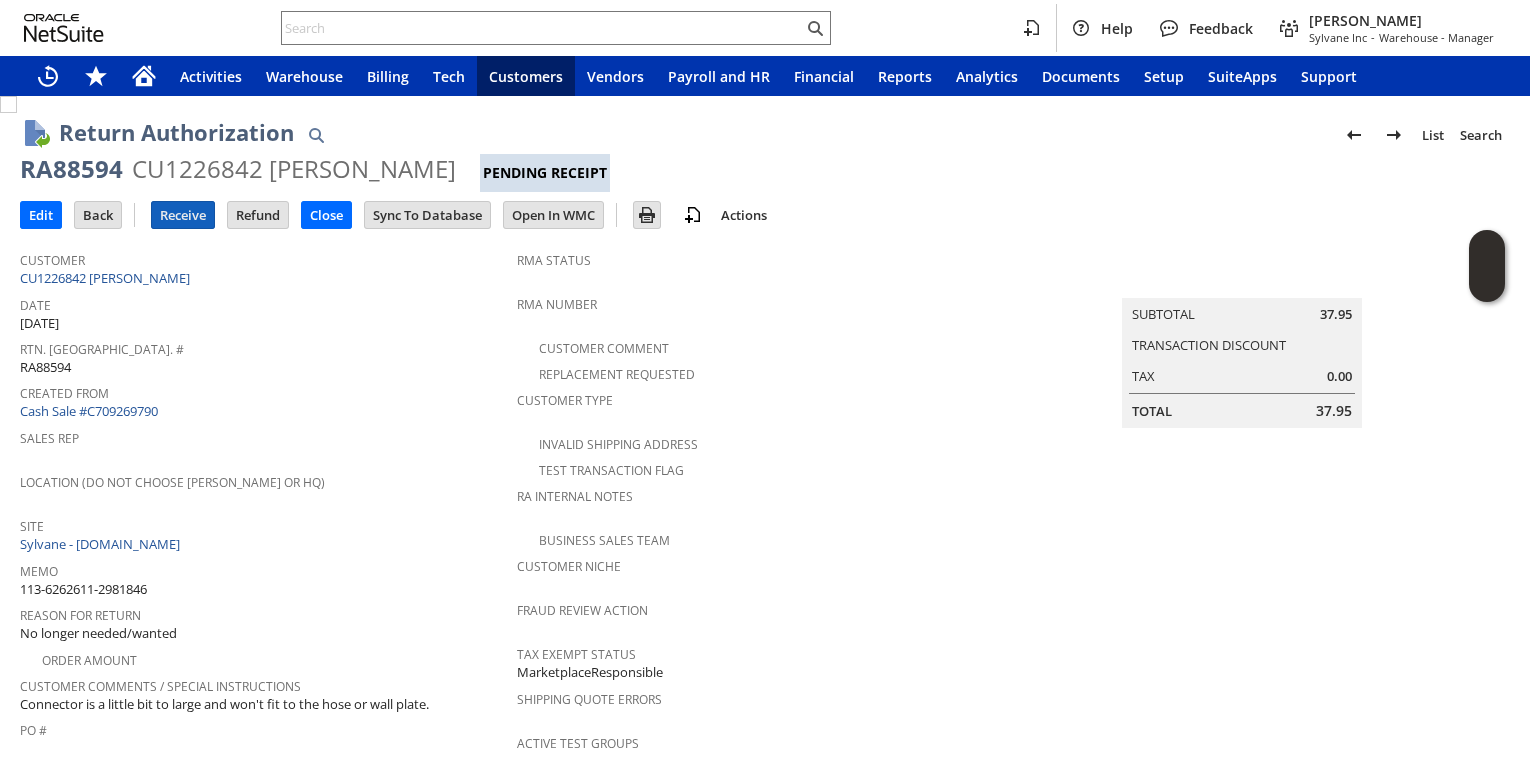 click on "Receive" at bounding box center (183, 215) 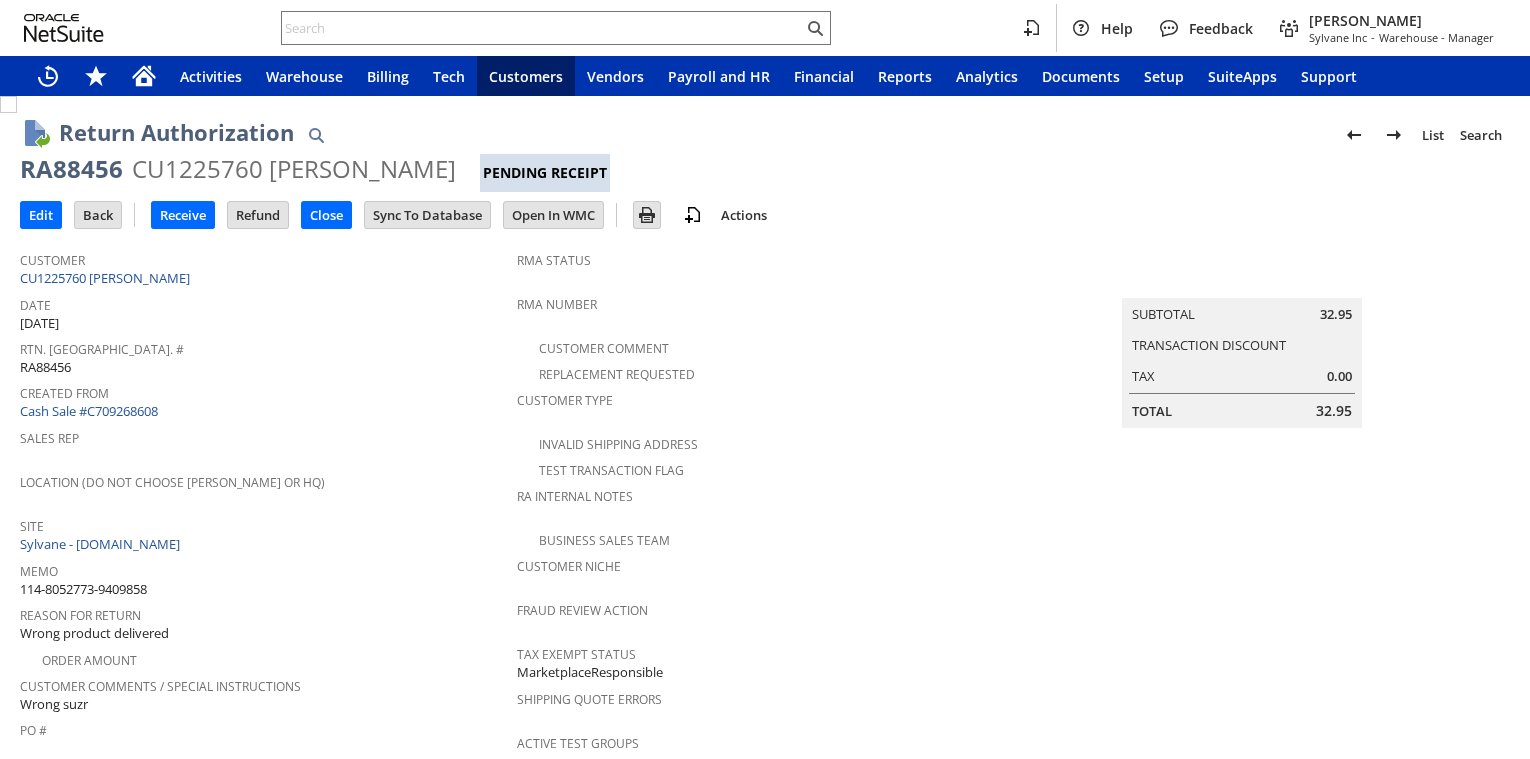 scroll, scrollTop: 0, scrollLeft: 0, axis: both 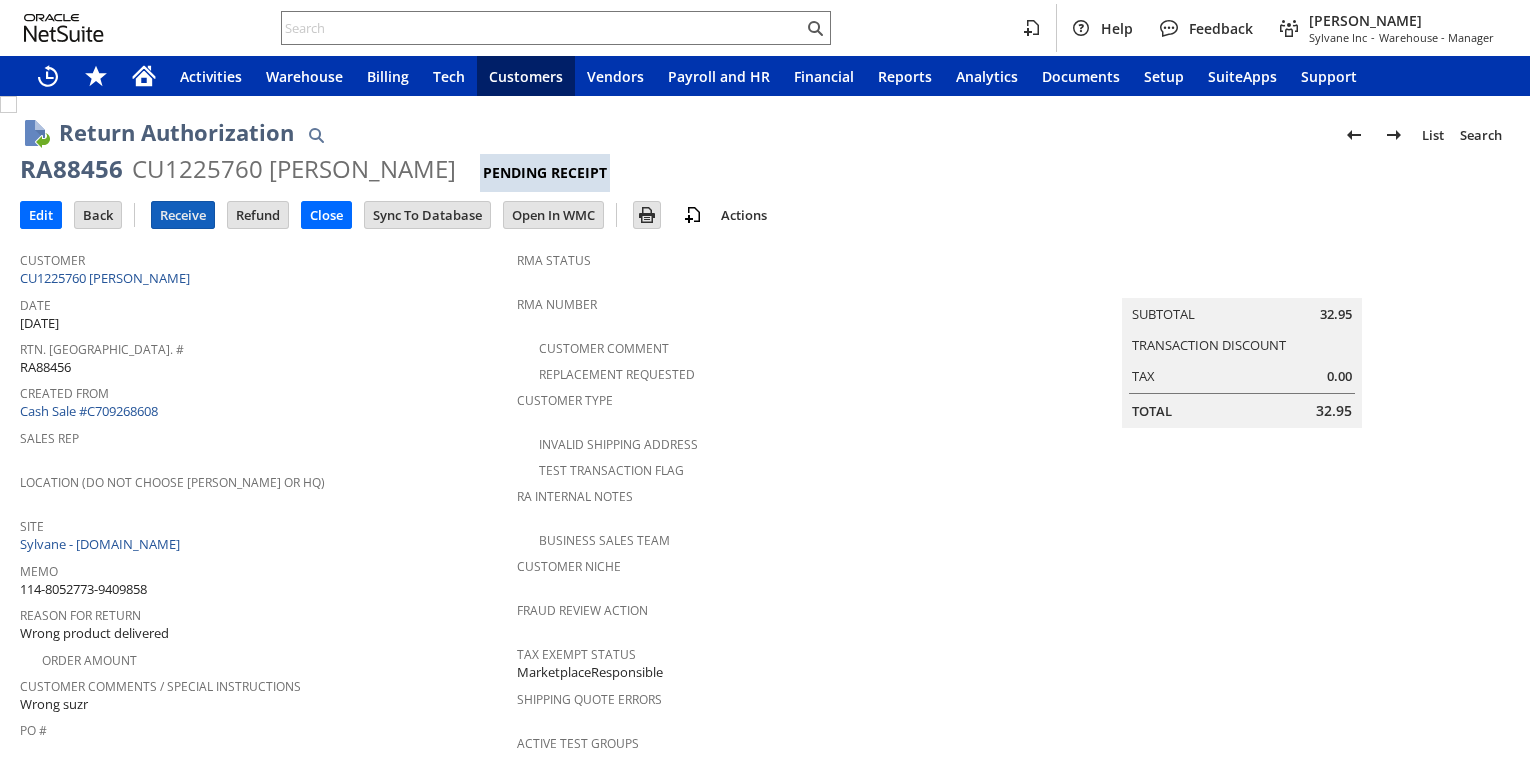 click on "Receive" at bounding box center (183, 215) 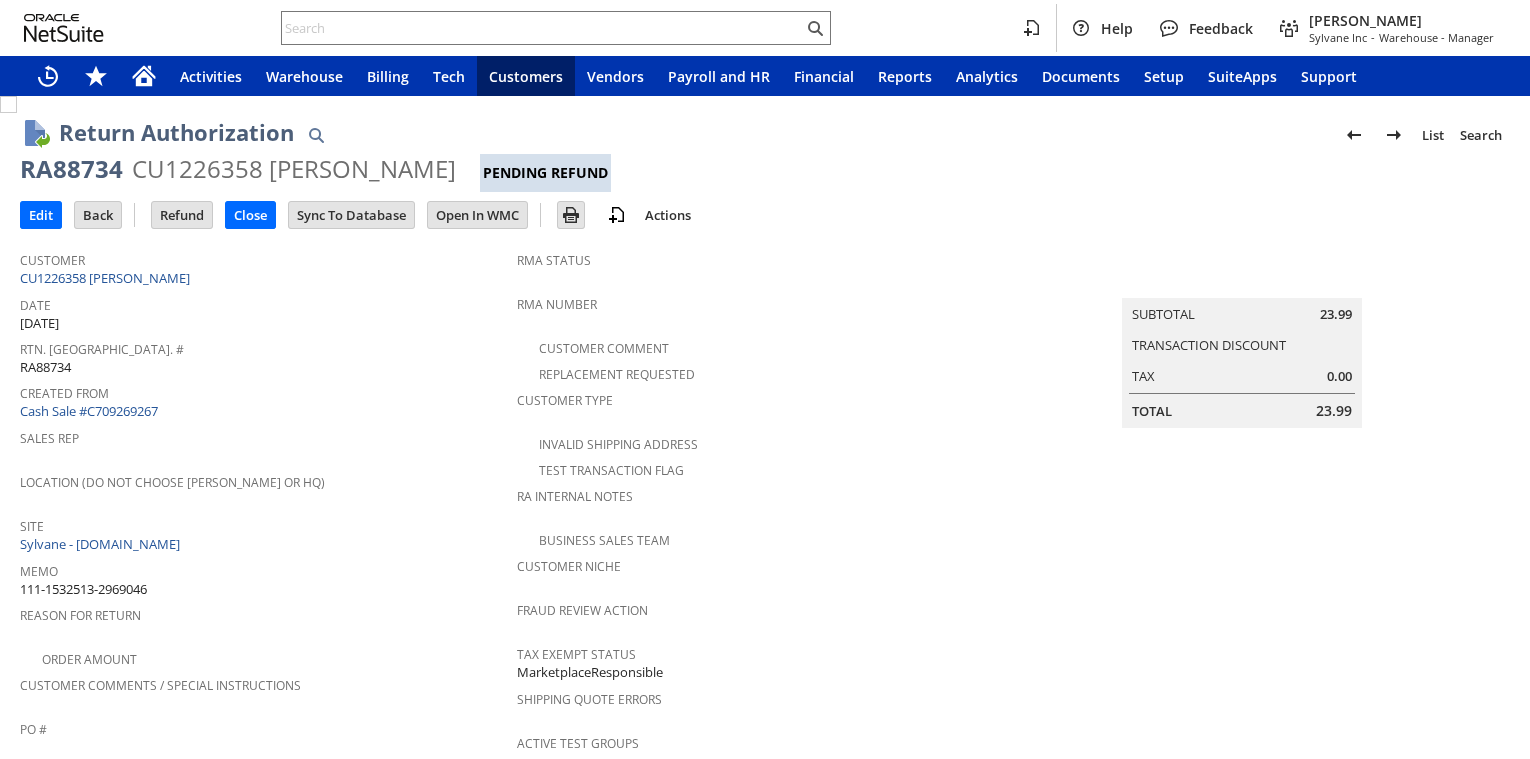 scroll, scrollTop: 0, scrollLeft: 0, axis: both 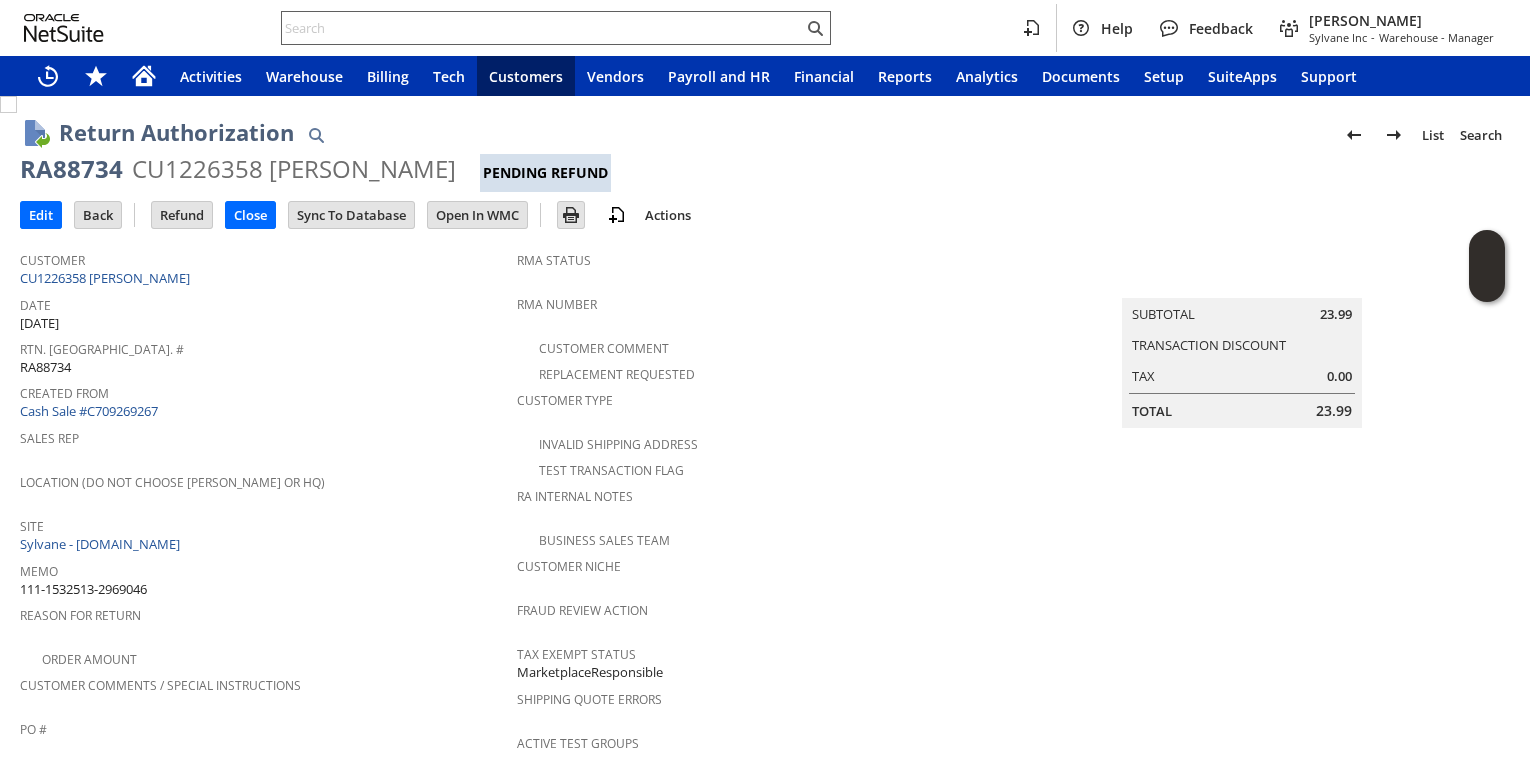 click at bounding box center [542, 28] 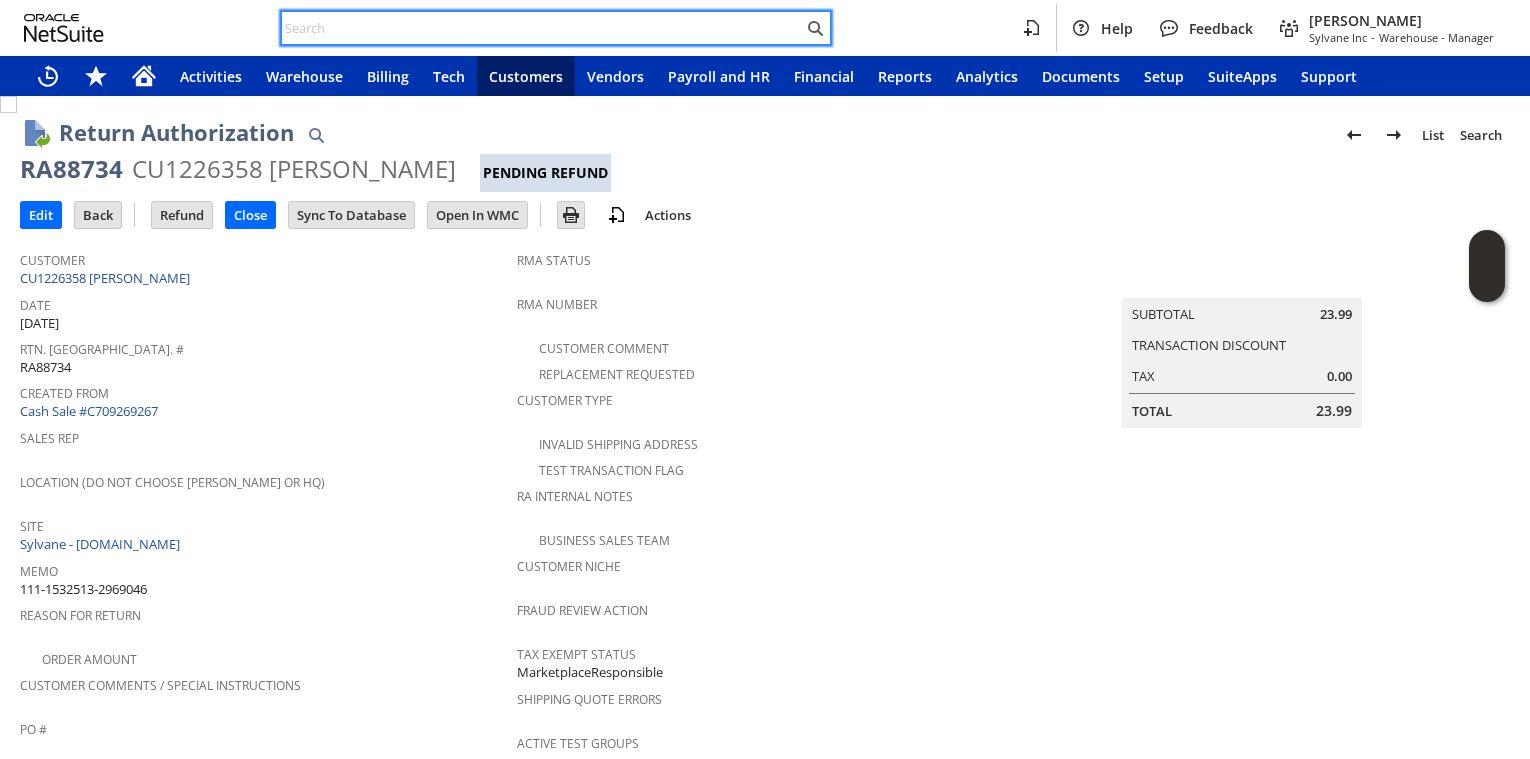 paste on "S1340763" 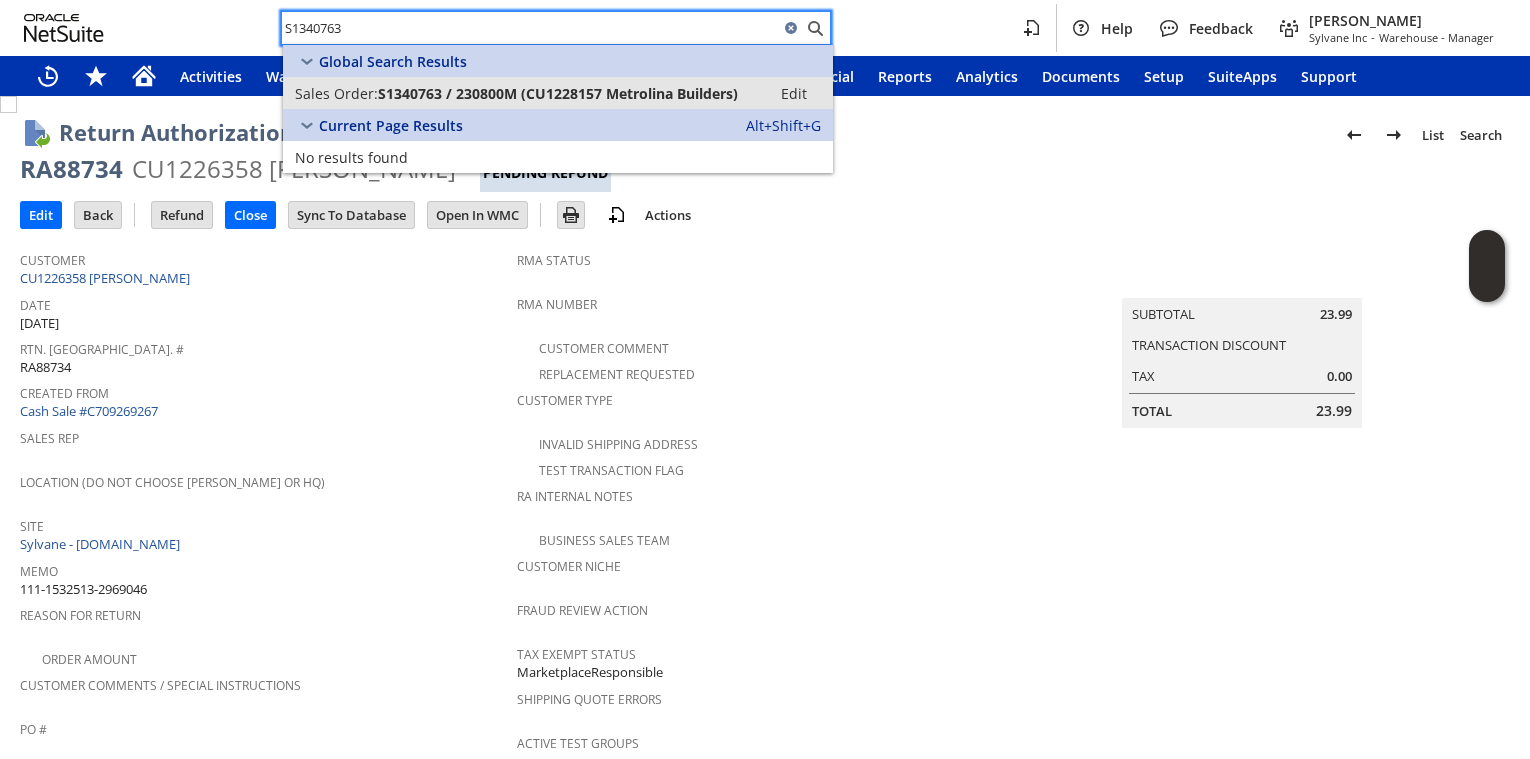 type on "S1340763" 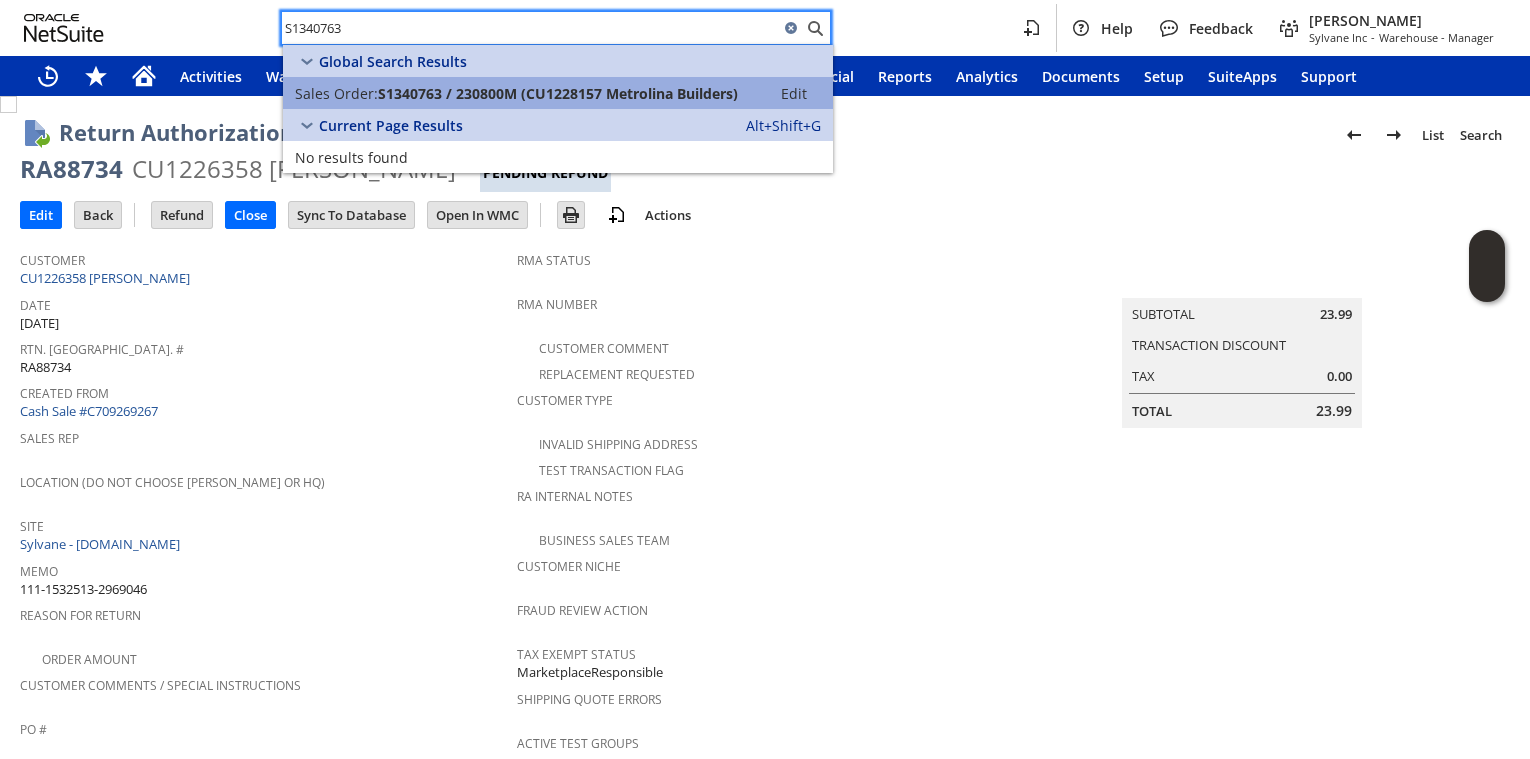 click on "Sales Order:" at bounding box center (336, 93) 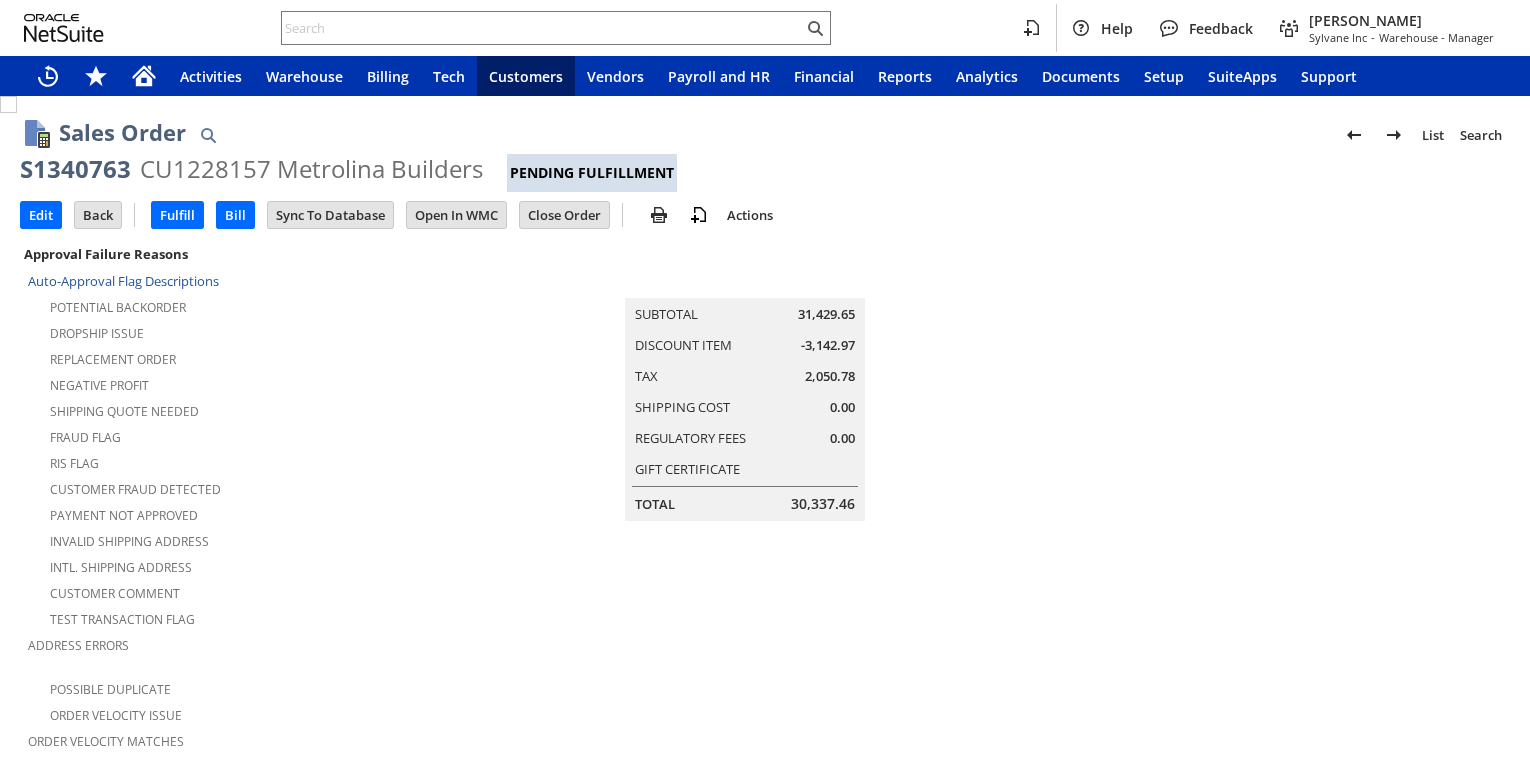 scroll, scrollTop: 0, scrollLeft: 0, axis: both 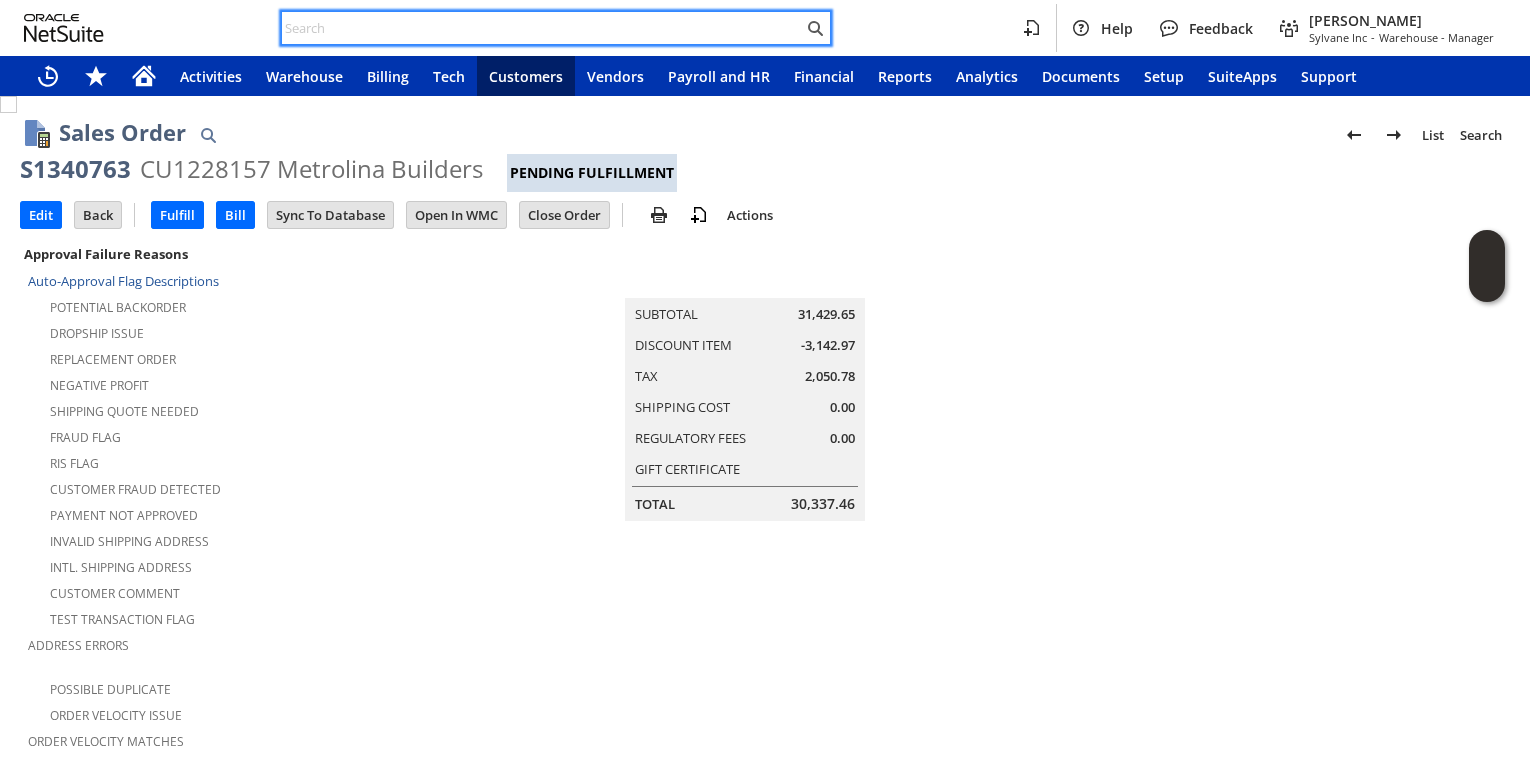 click at bounding box center (542, 28) 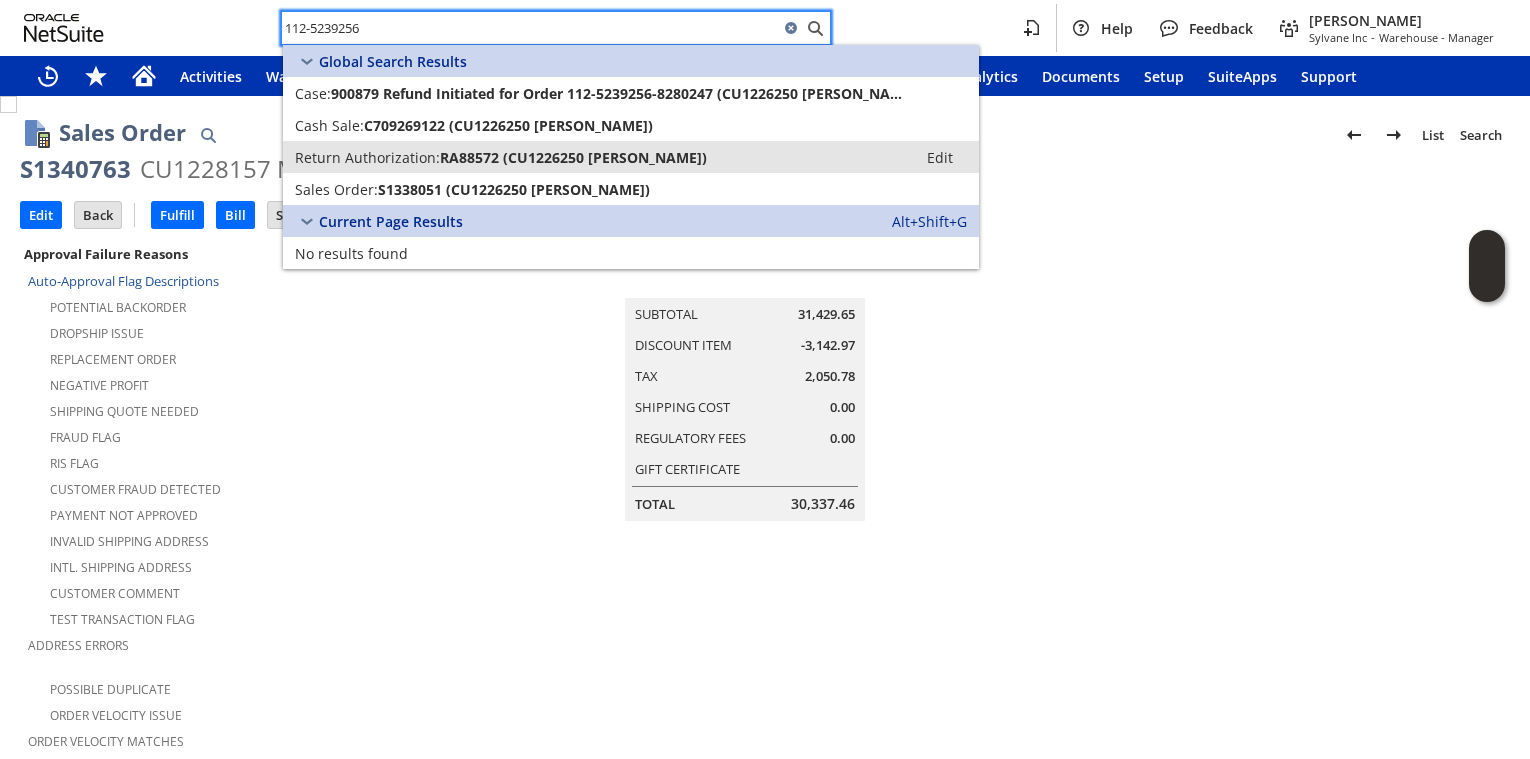 type on "112-5239256" 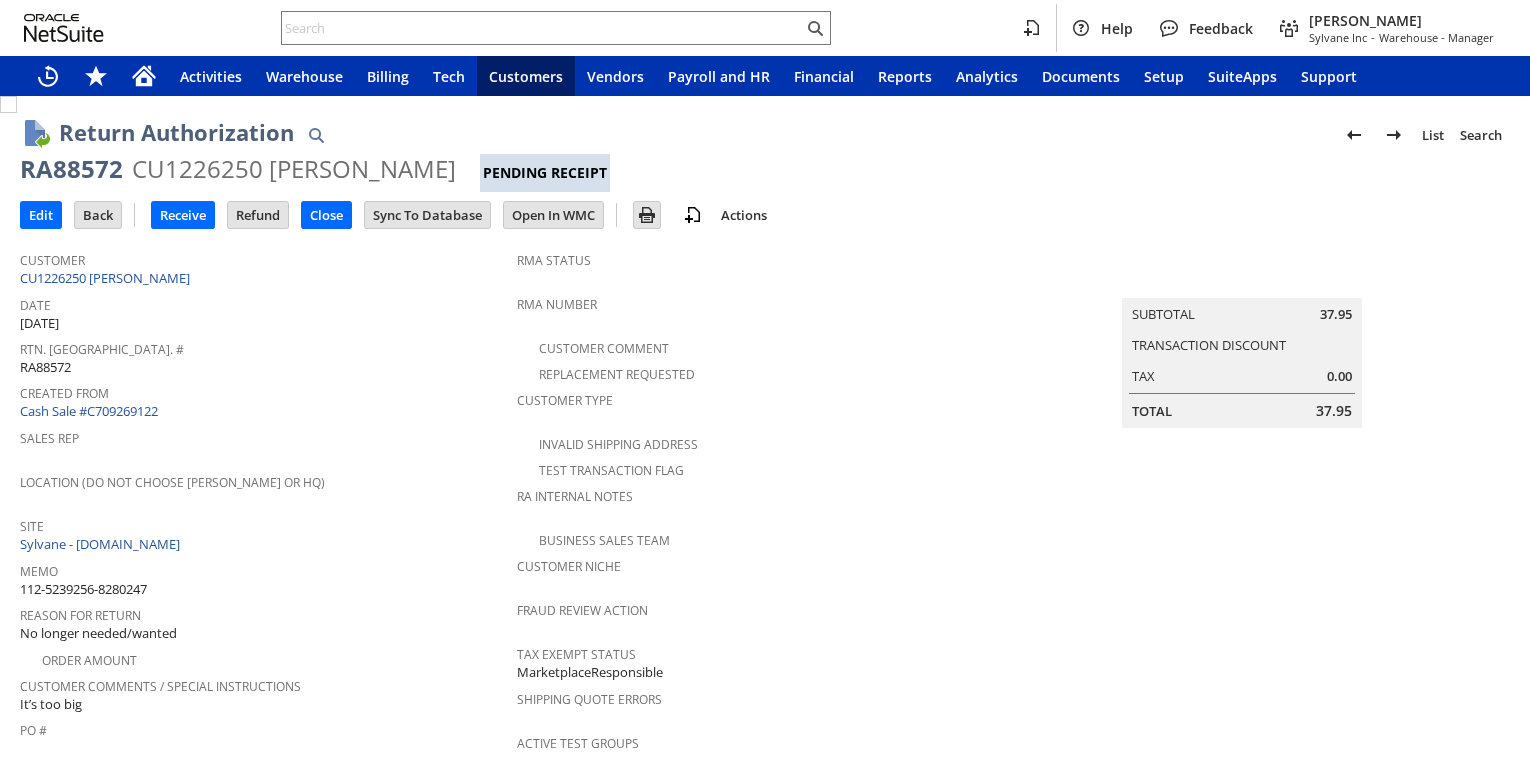 scroll, scrollTop: 0, scrollLeft: 0, axis: both 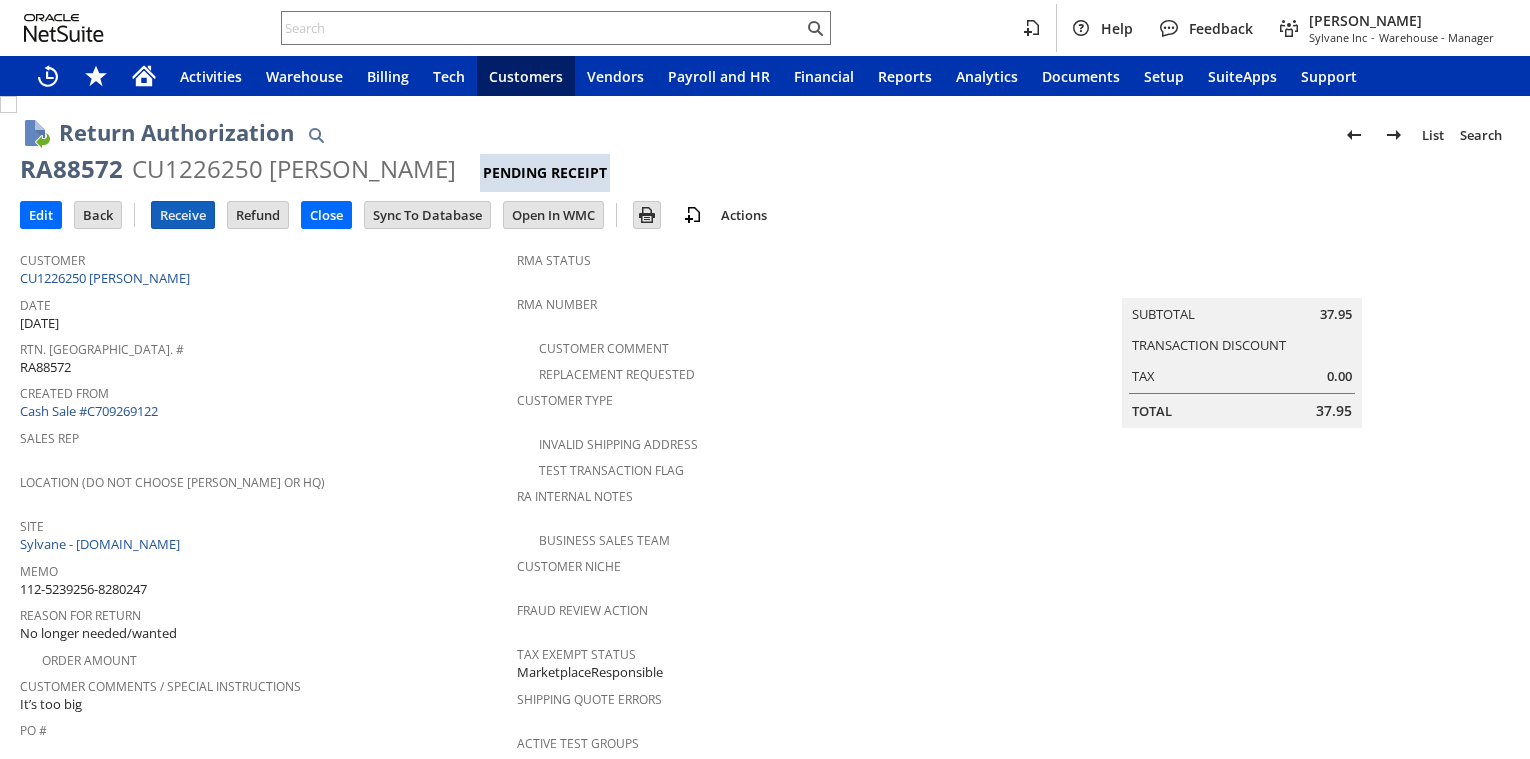 click on "Receive" at bounding box center (183, 215) 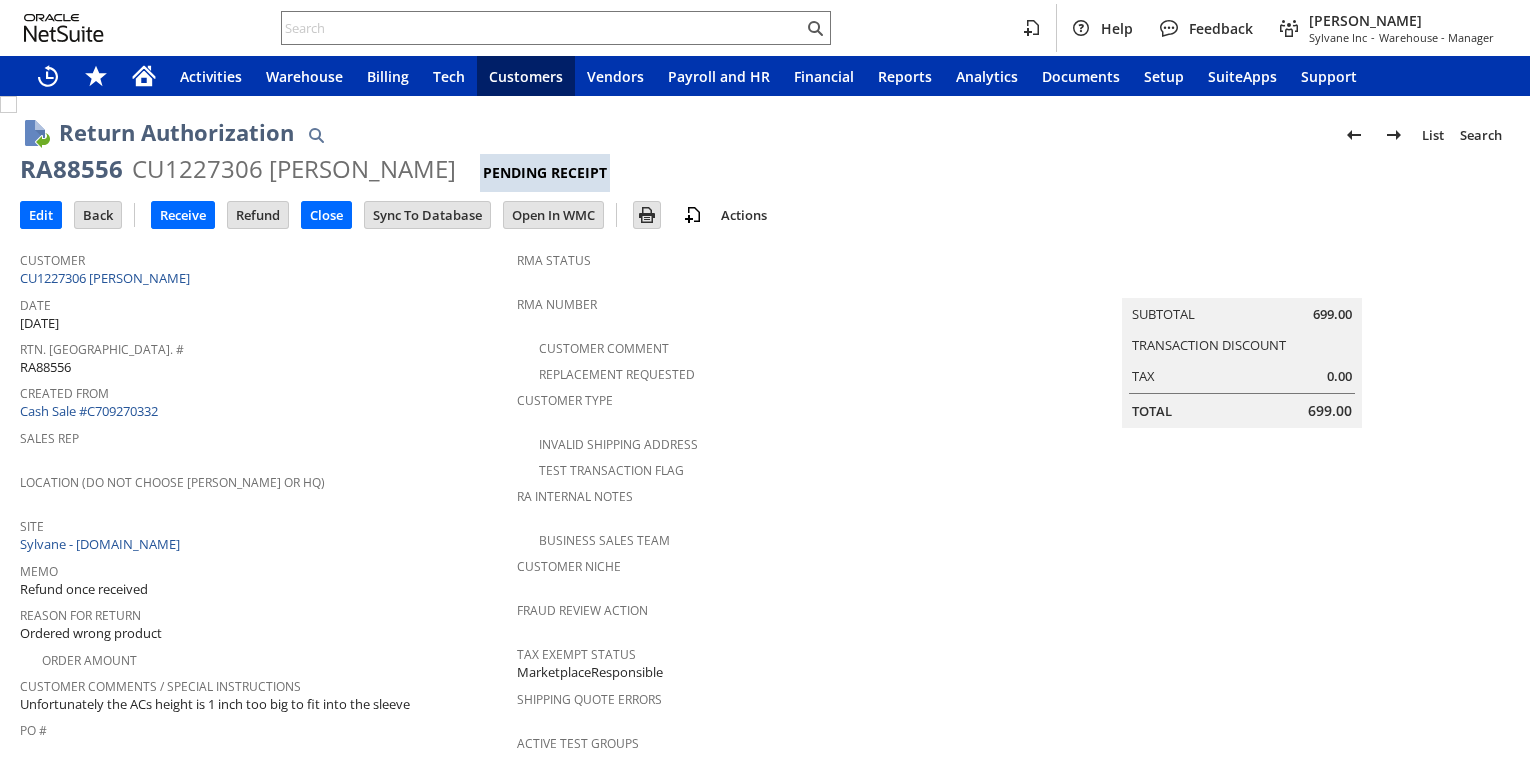 scroll, scrollTop: 0, scrollLeft: 0, axis: both 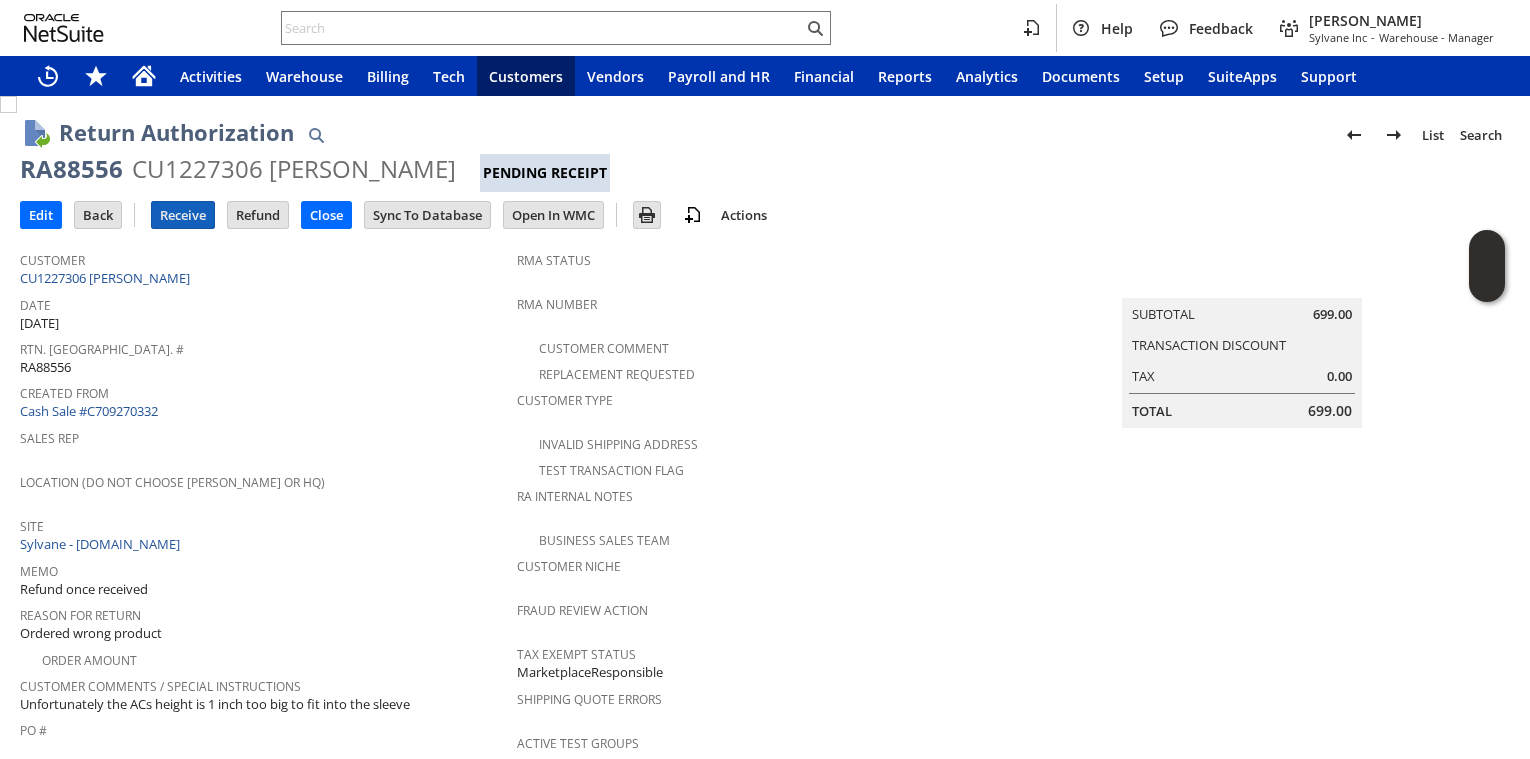 click on "Receive" at bounding box center [183, 215] 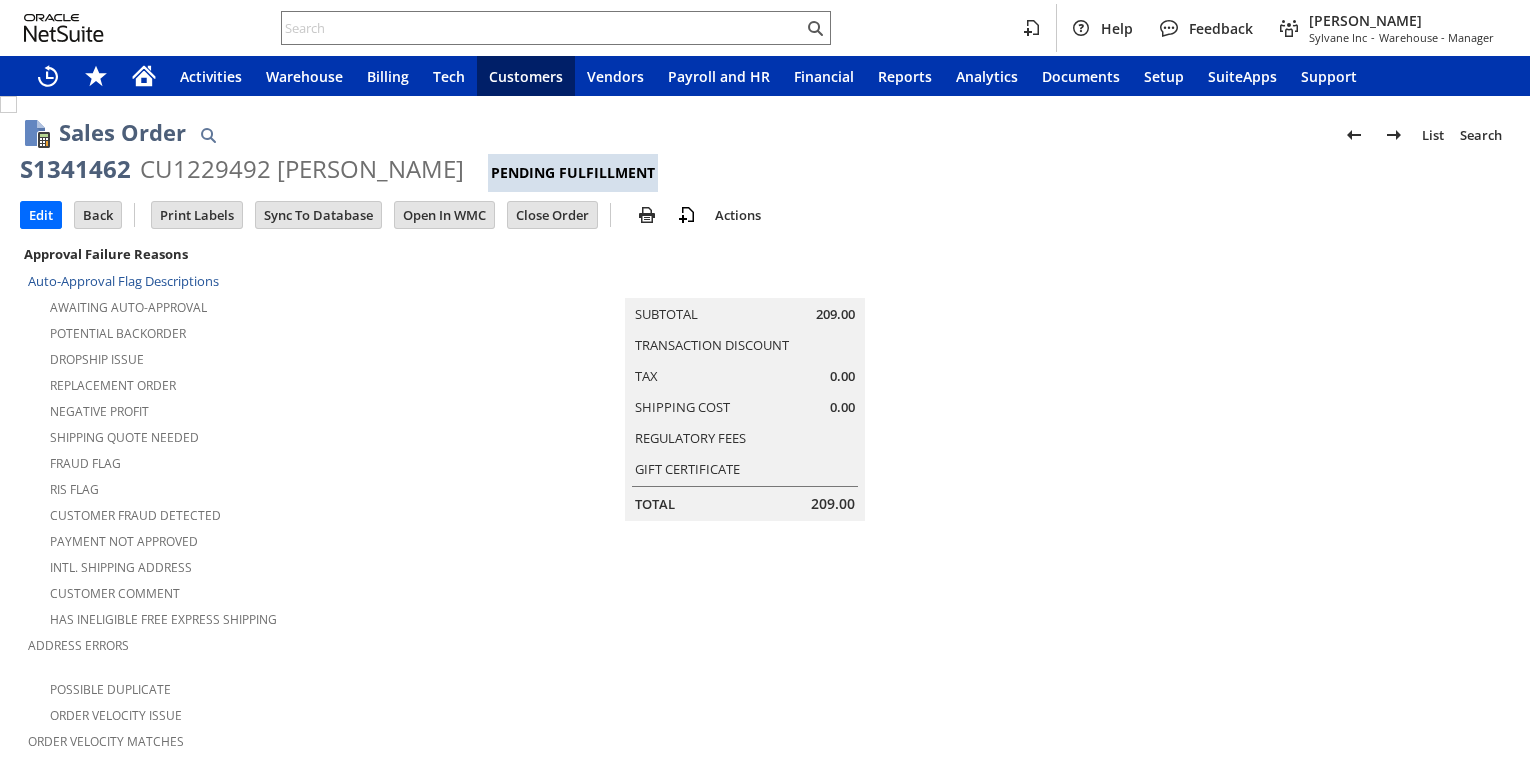 scroll, scrollTop: 0, scrollLeft: 0, axis: both 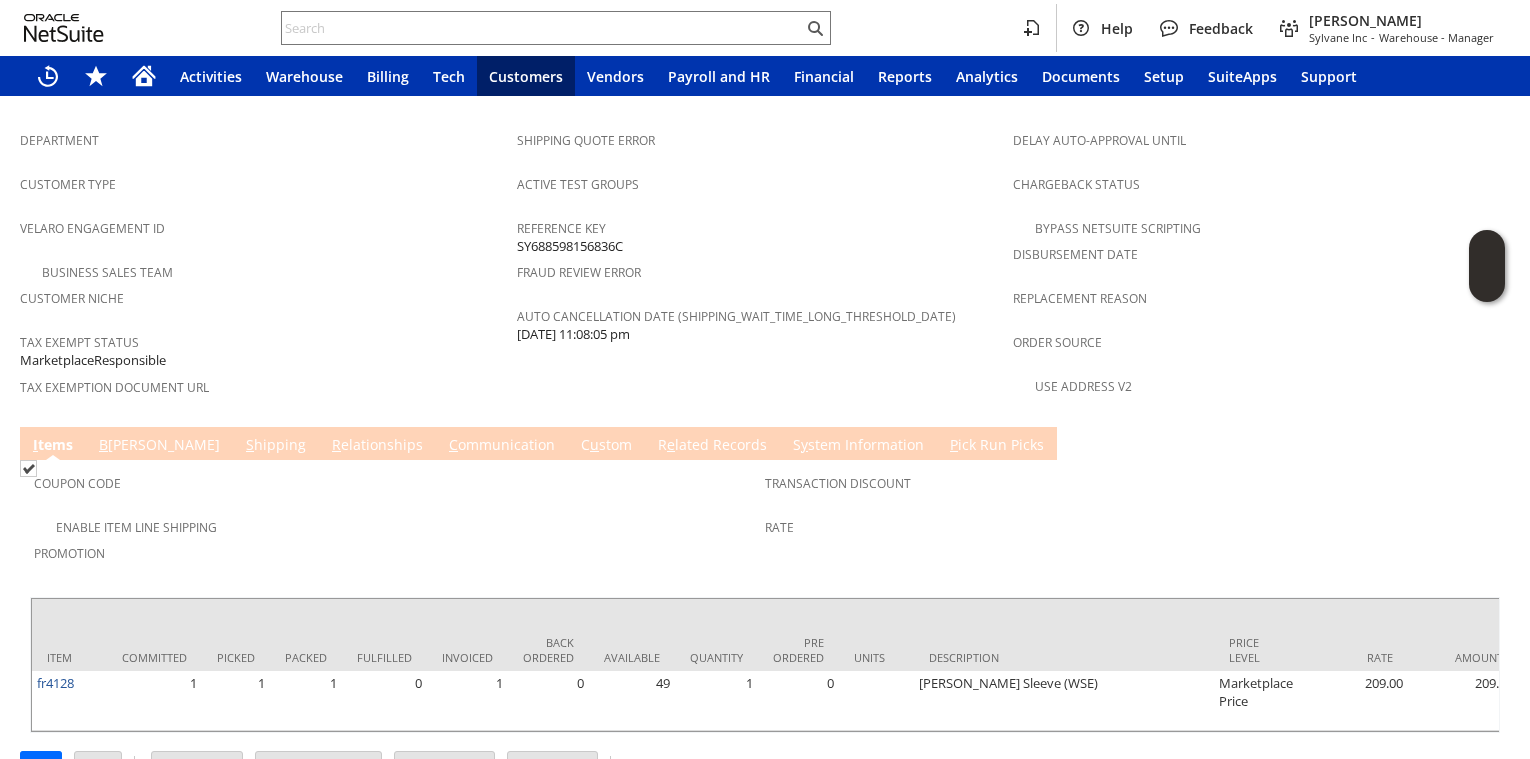 click on "B [PERSON_NAME]" at bounding box center [159, 446] 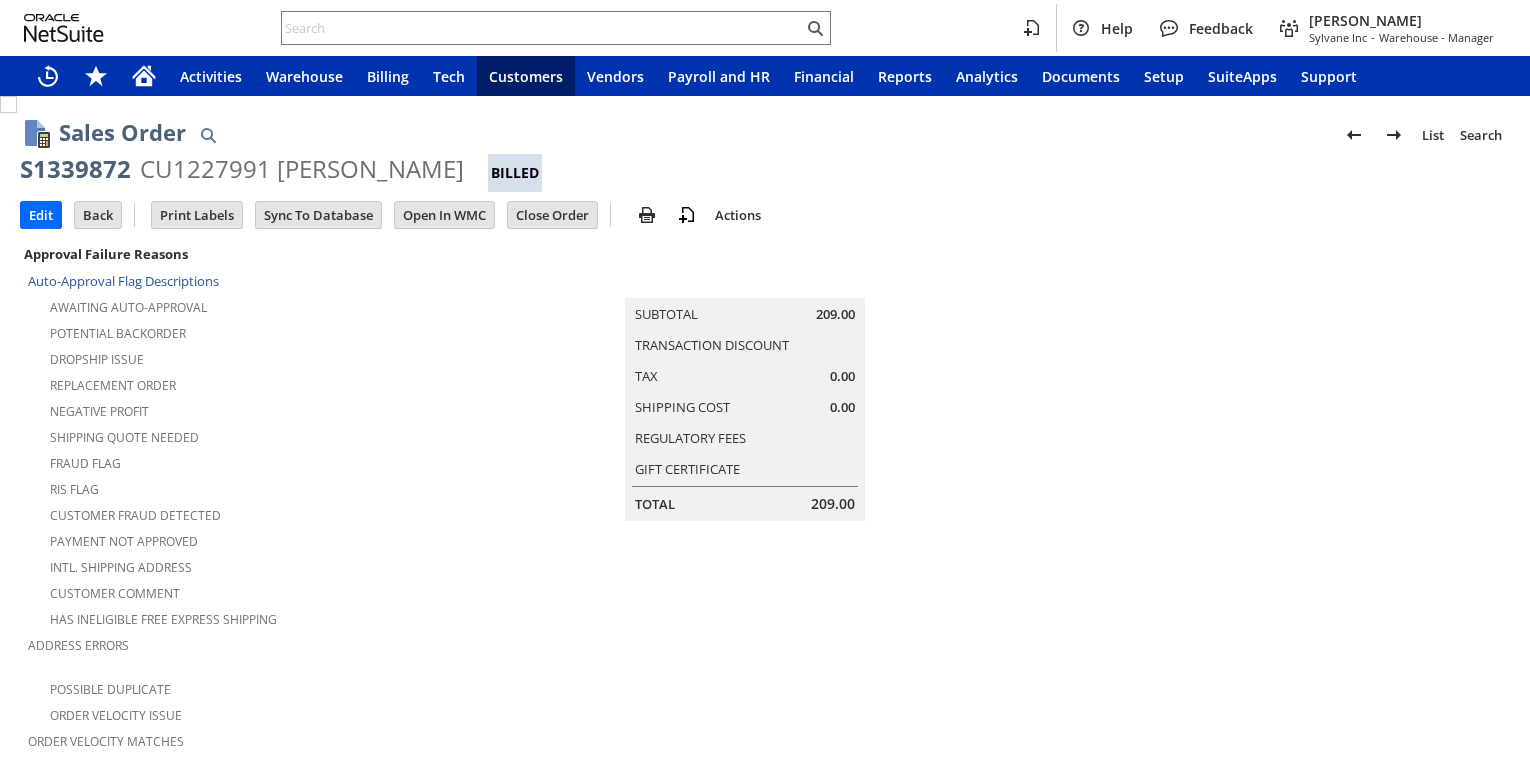 scroll, scrollTop: 0, scrollLeft: 0, axis: both 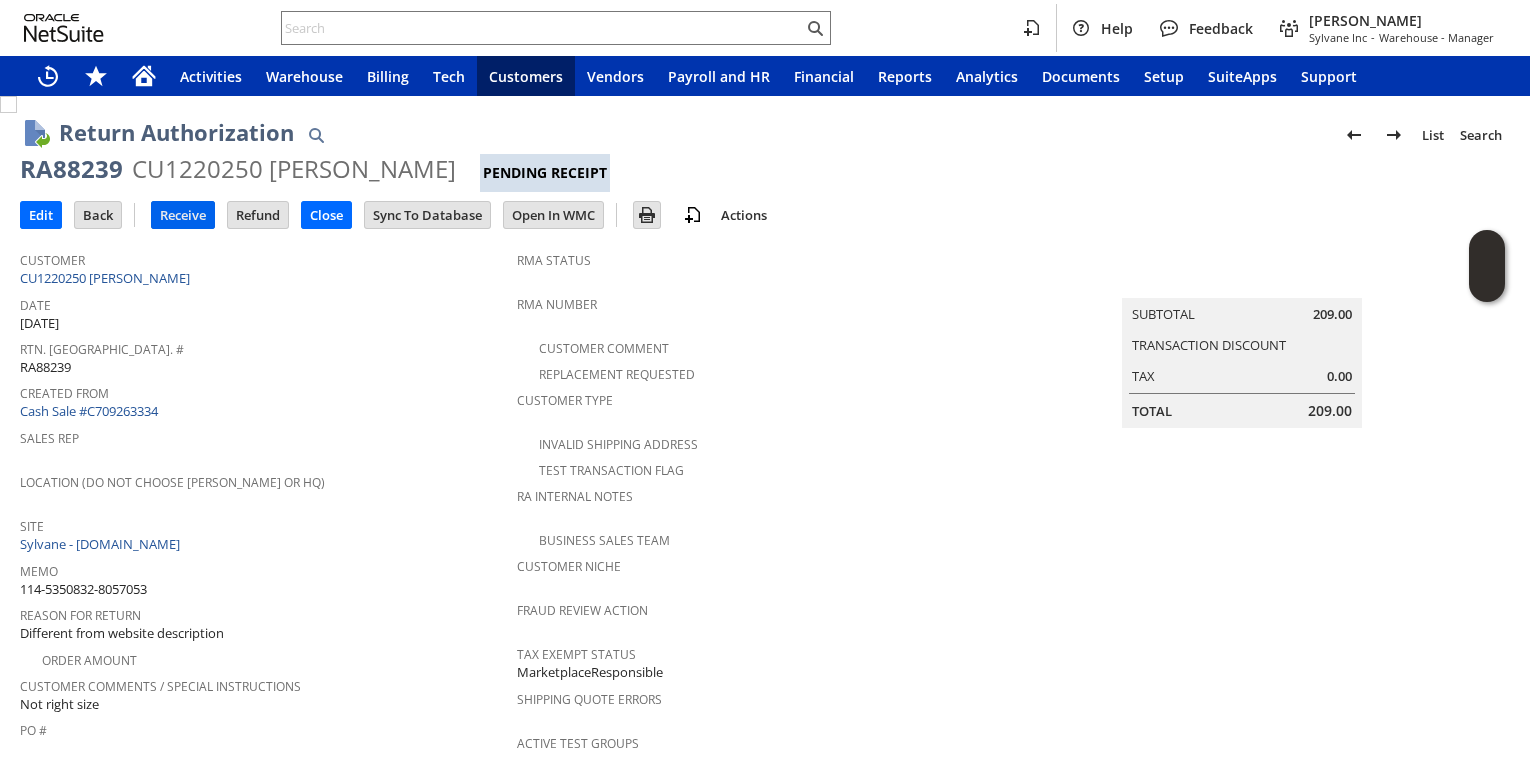 click on "Receive" at bounding box center (183, 215) 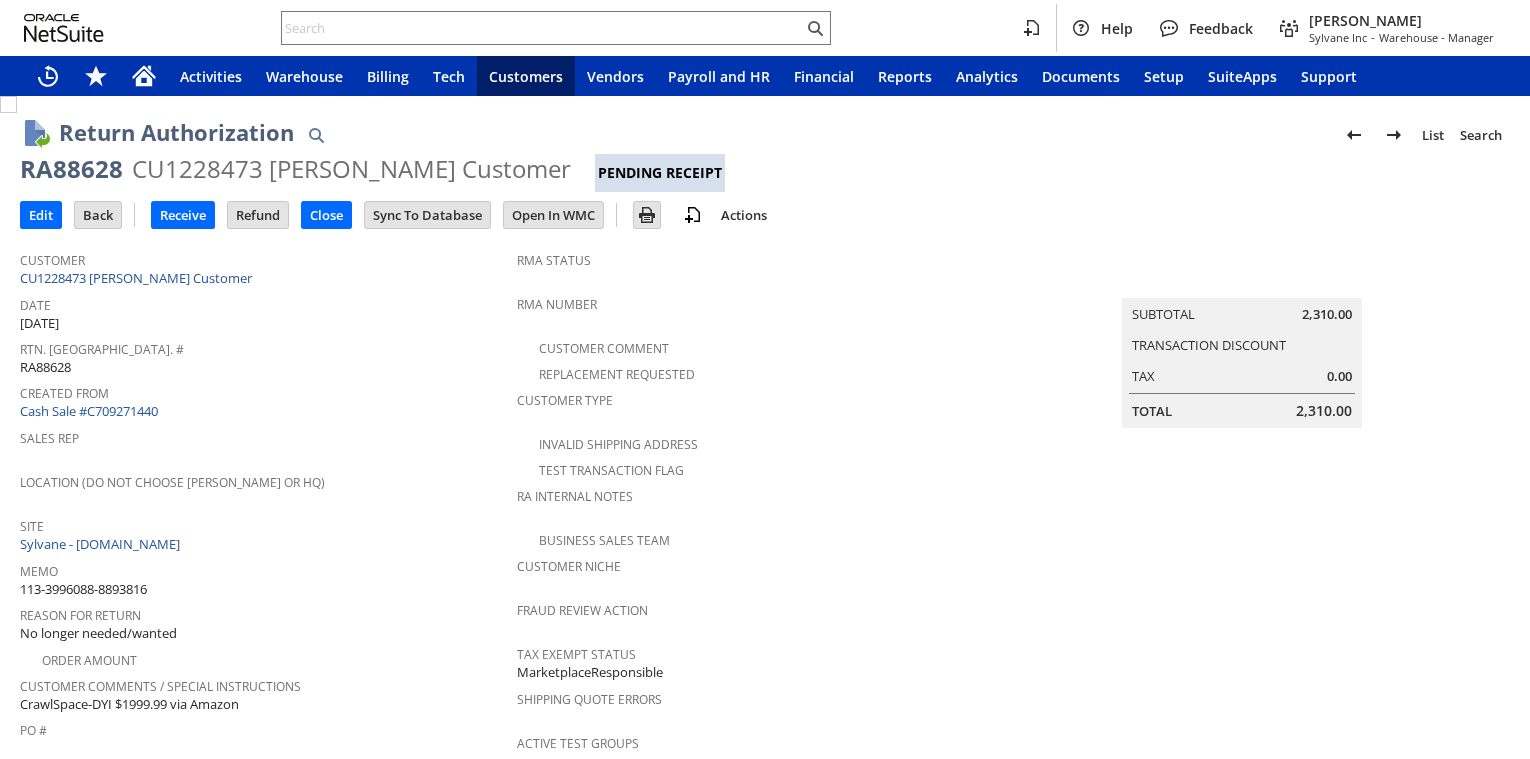 scroll, scrollTop: 0, scrollLeft: 0, axis: both 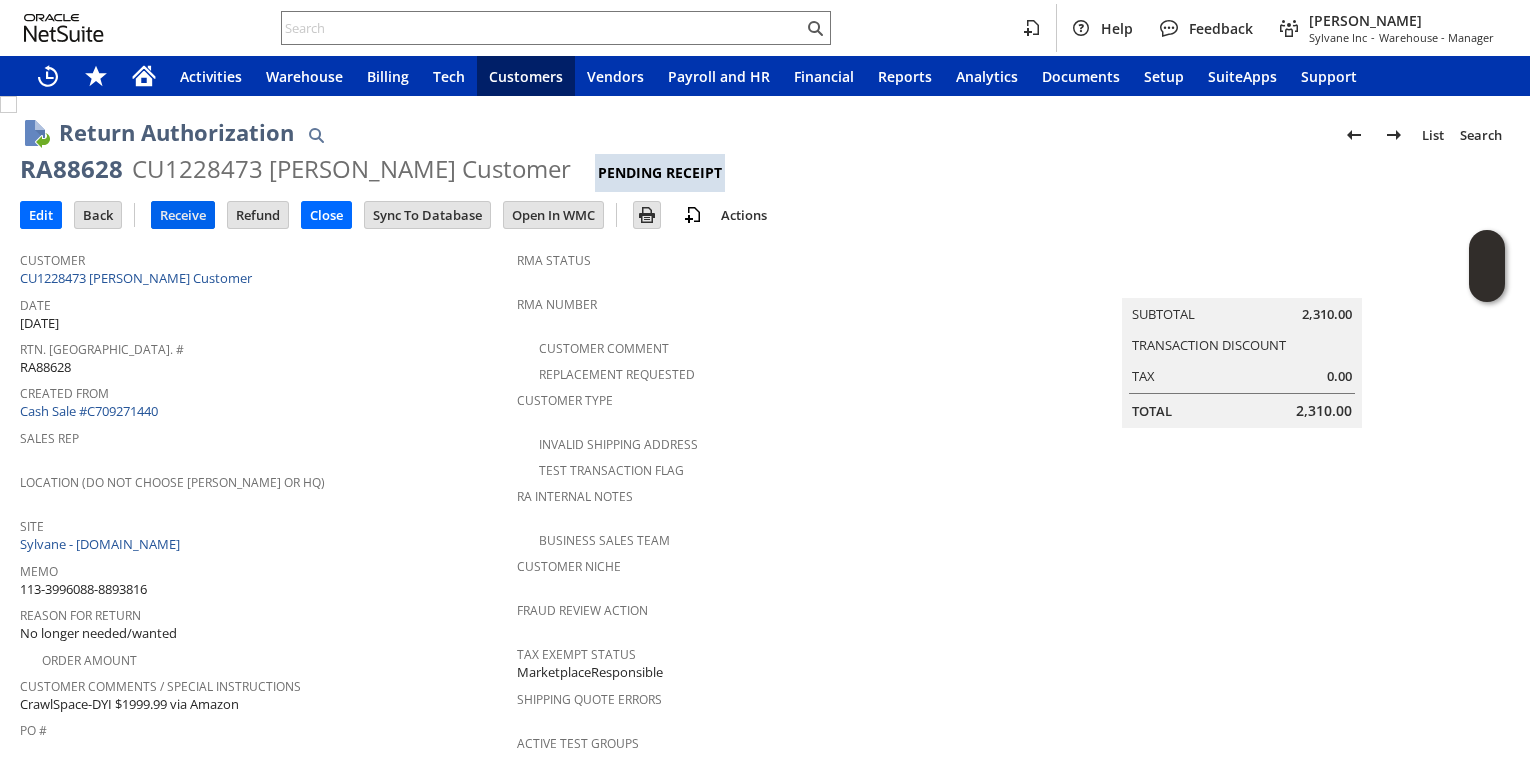 click on "Receive" at bounding box center [183, 215] 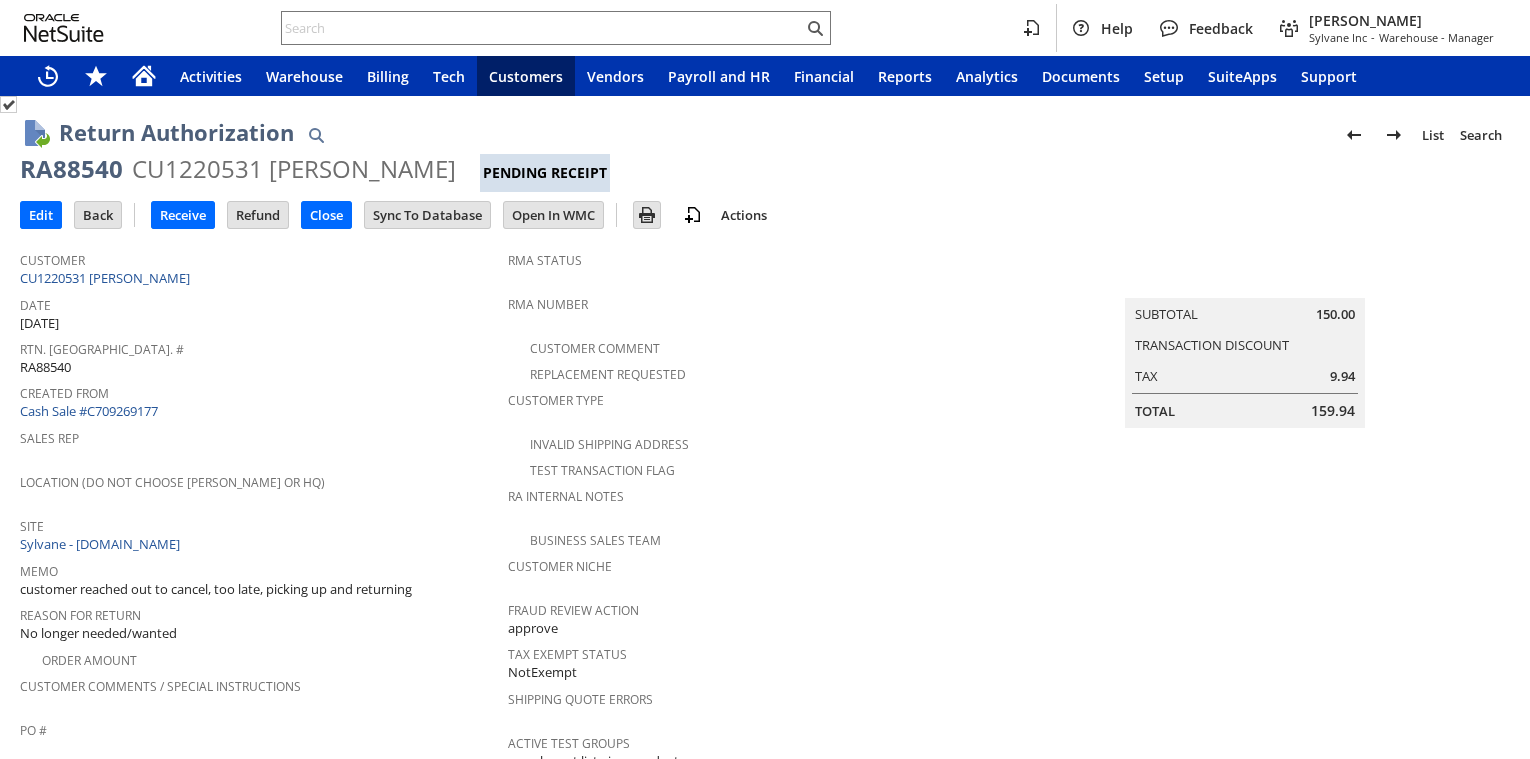 scroll, scrollTop: 0, scrollLeft: 0, axis: both 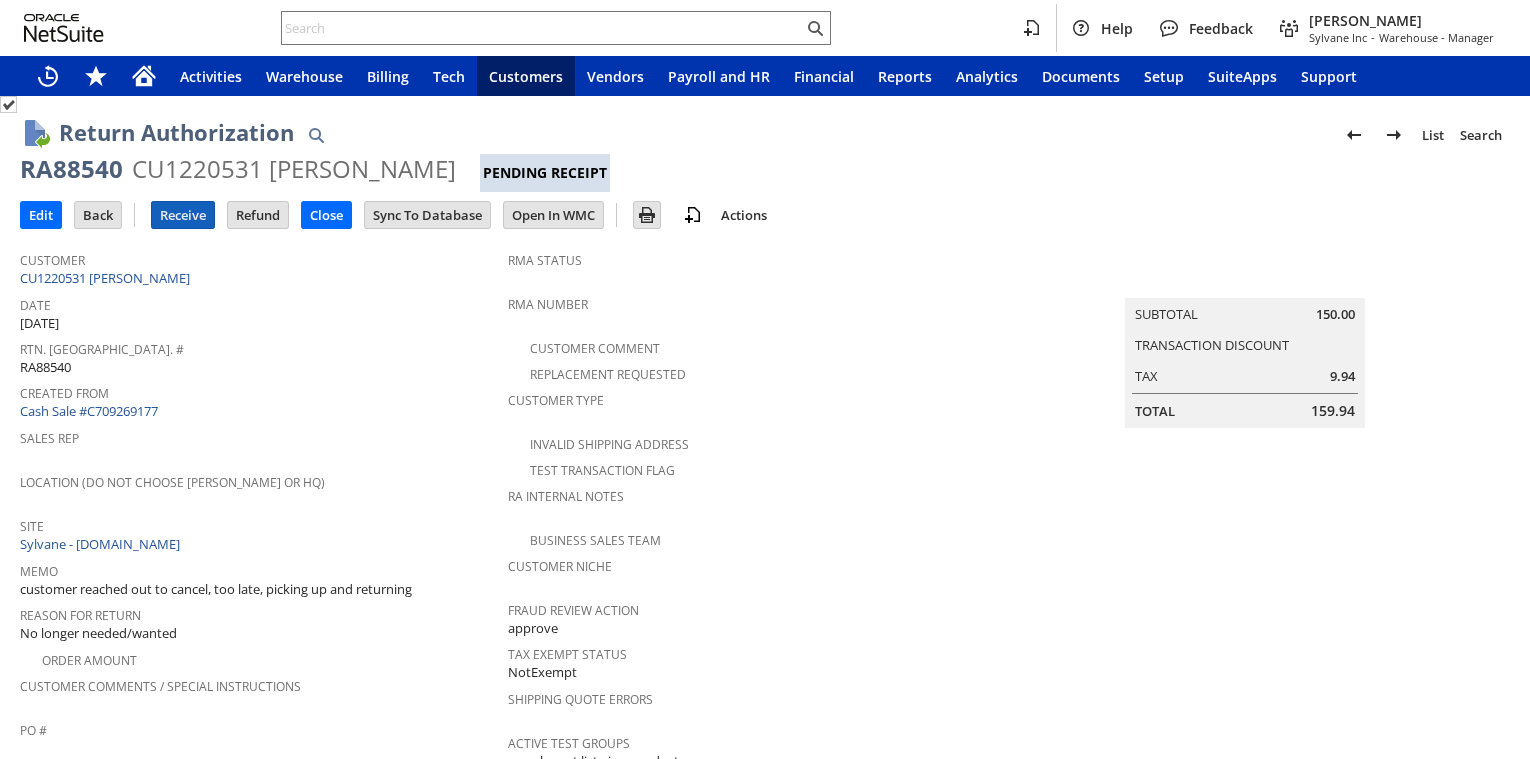 click on "Receive" at bounding box center (183, 215) 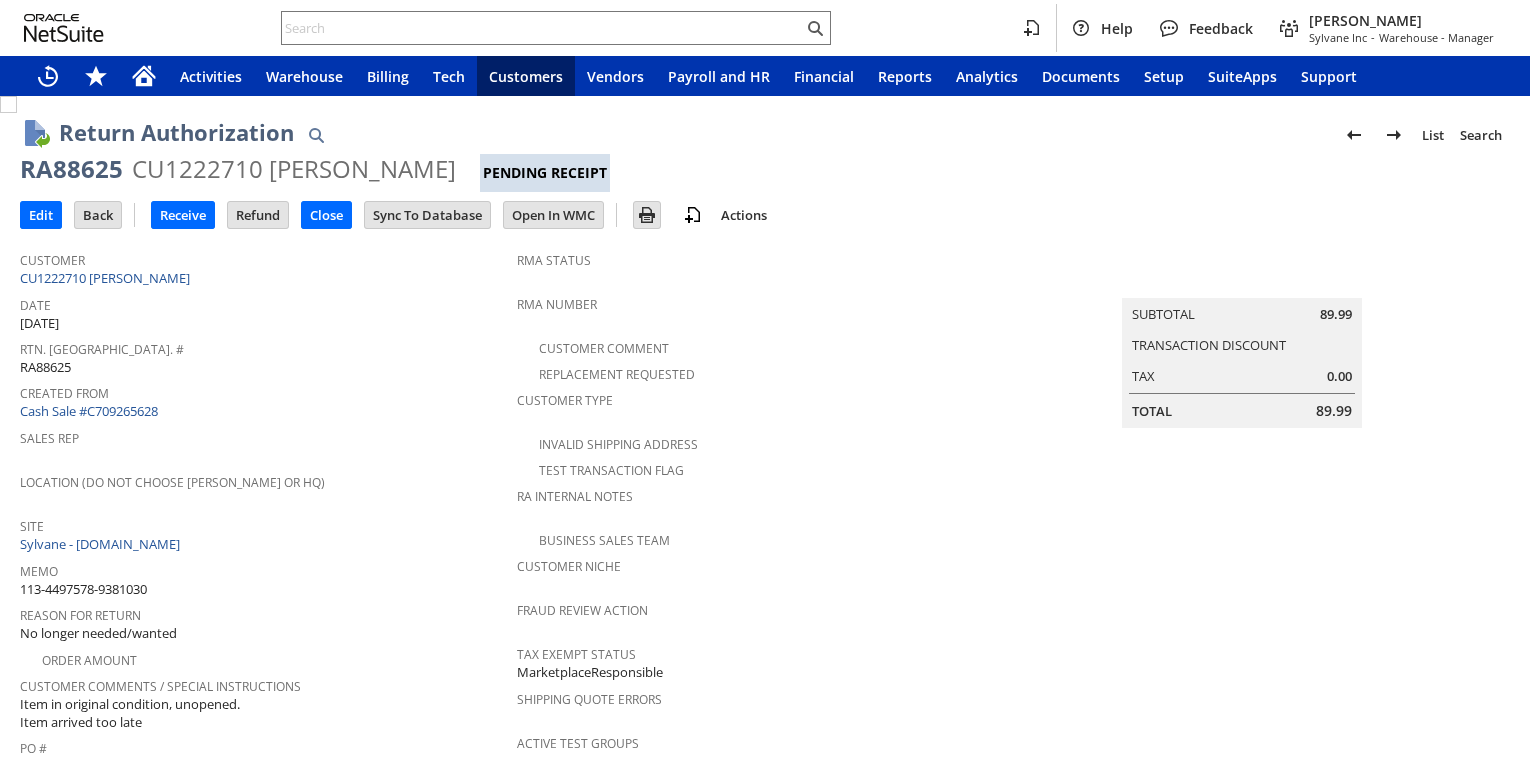 scroll, scrollTop: 0, scrollLeft: 0, axis: both 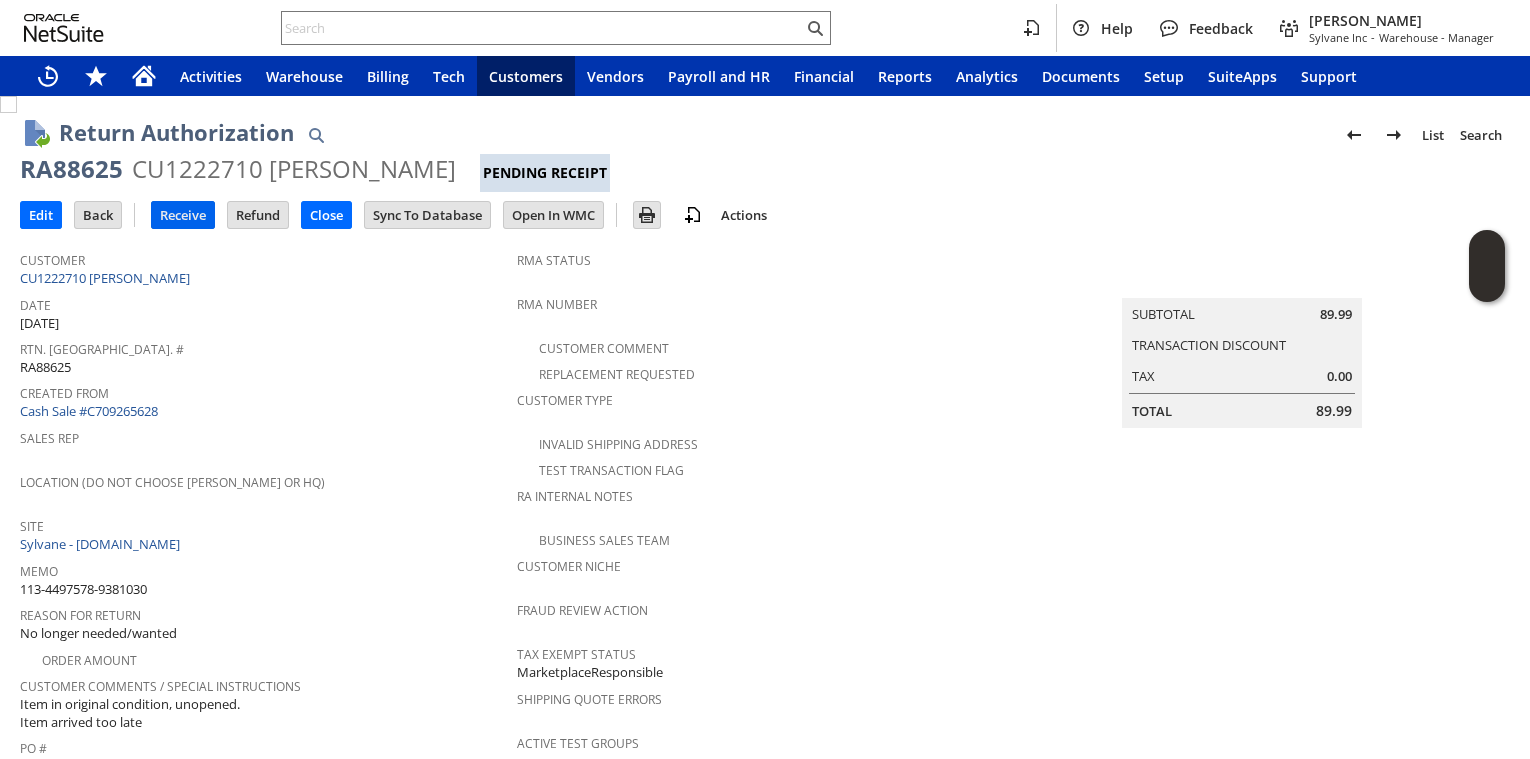 click on "Receive" at bounding box center (183, 215) 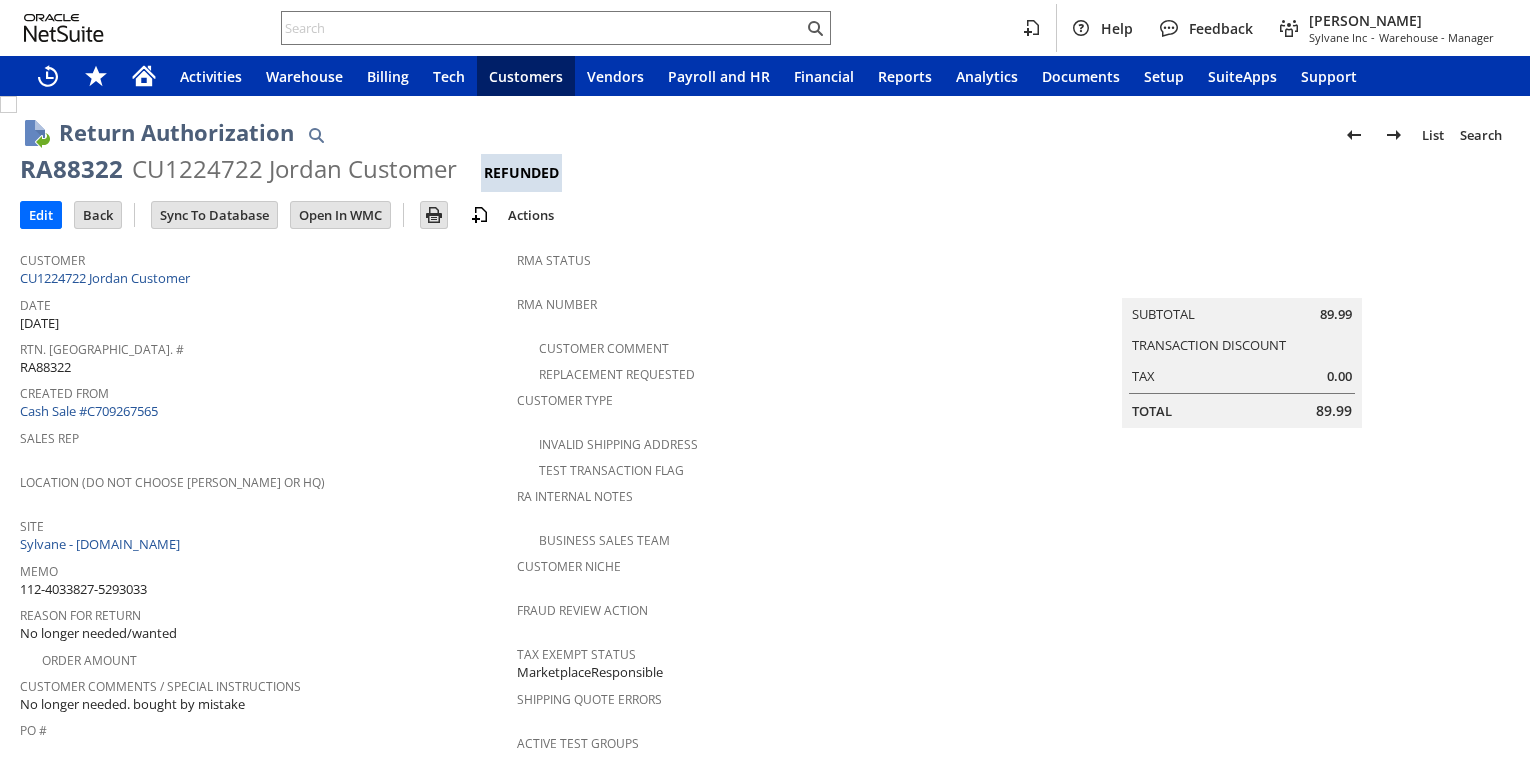 scroll, scrollTop: 0, scrollLeft: 0, axis: both 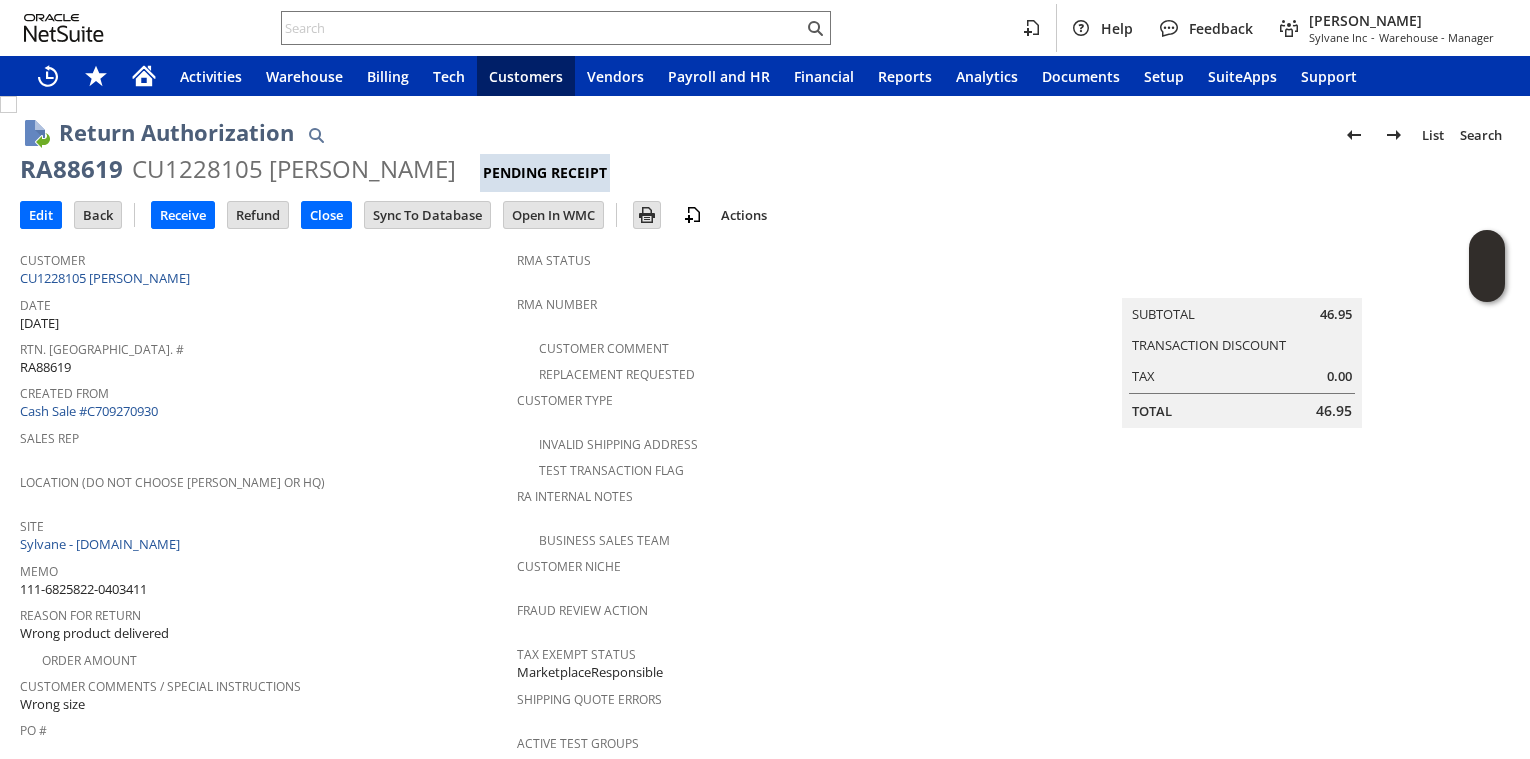 click on "Location (Do Not Choose [PERSON_NAME] or HQ)" at bounding box center (263, 489) 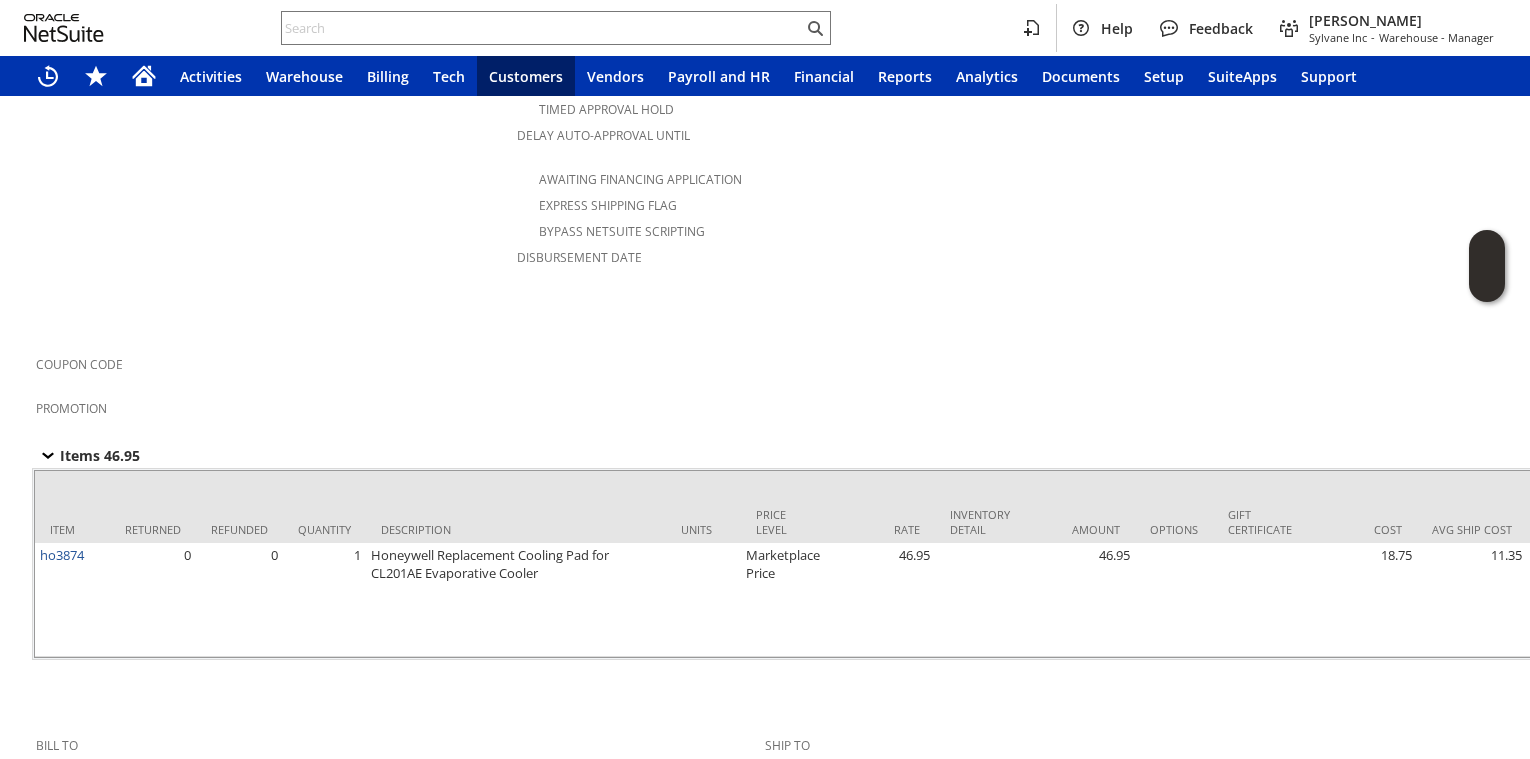 scroll, scrollTop: 0, scrollLeft: 0, axis: both 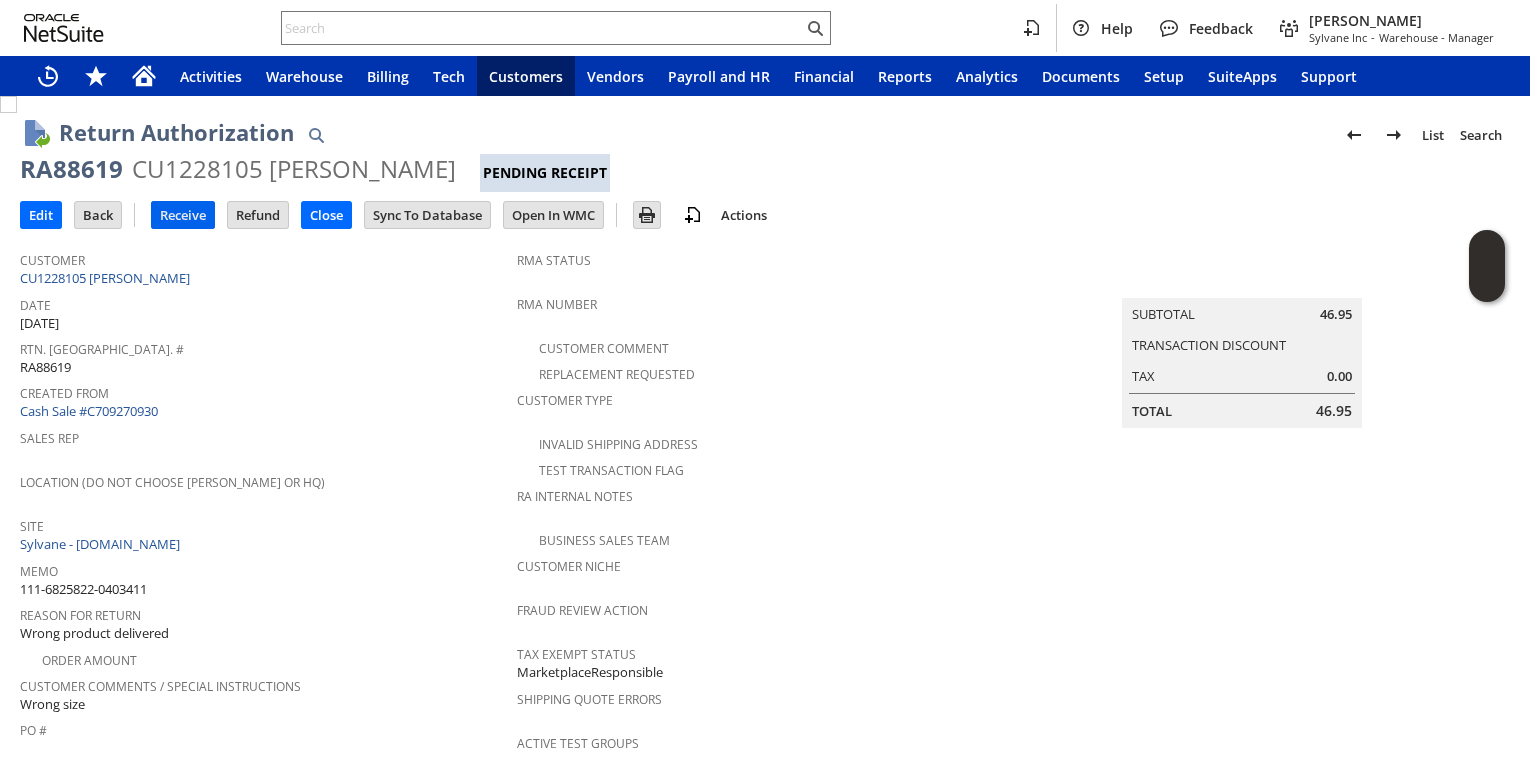 click on "Receive" at bounding box center [183, 215] 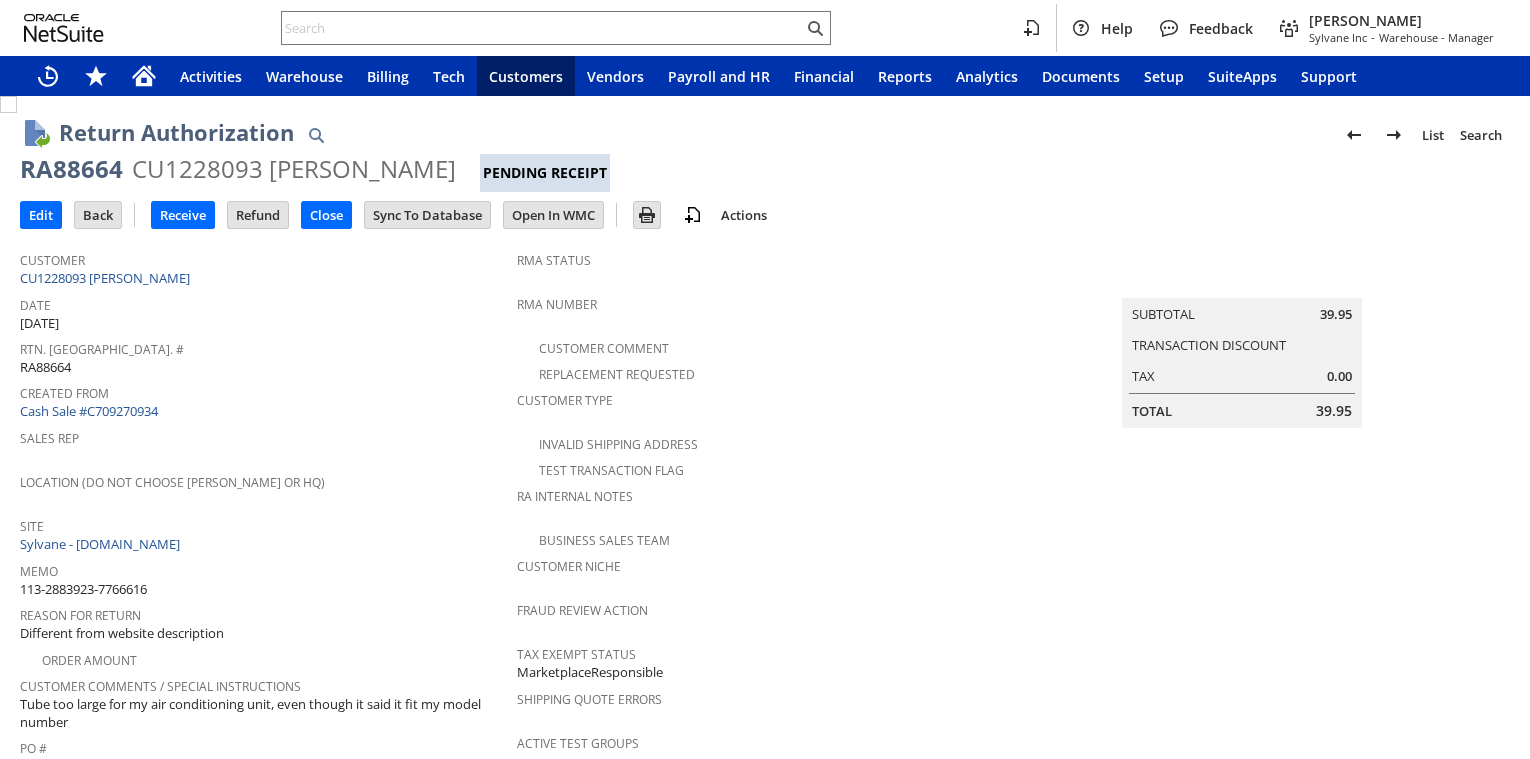 click on "Receive" at bounding box center [189, 214] 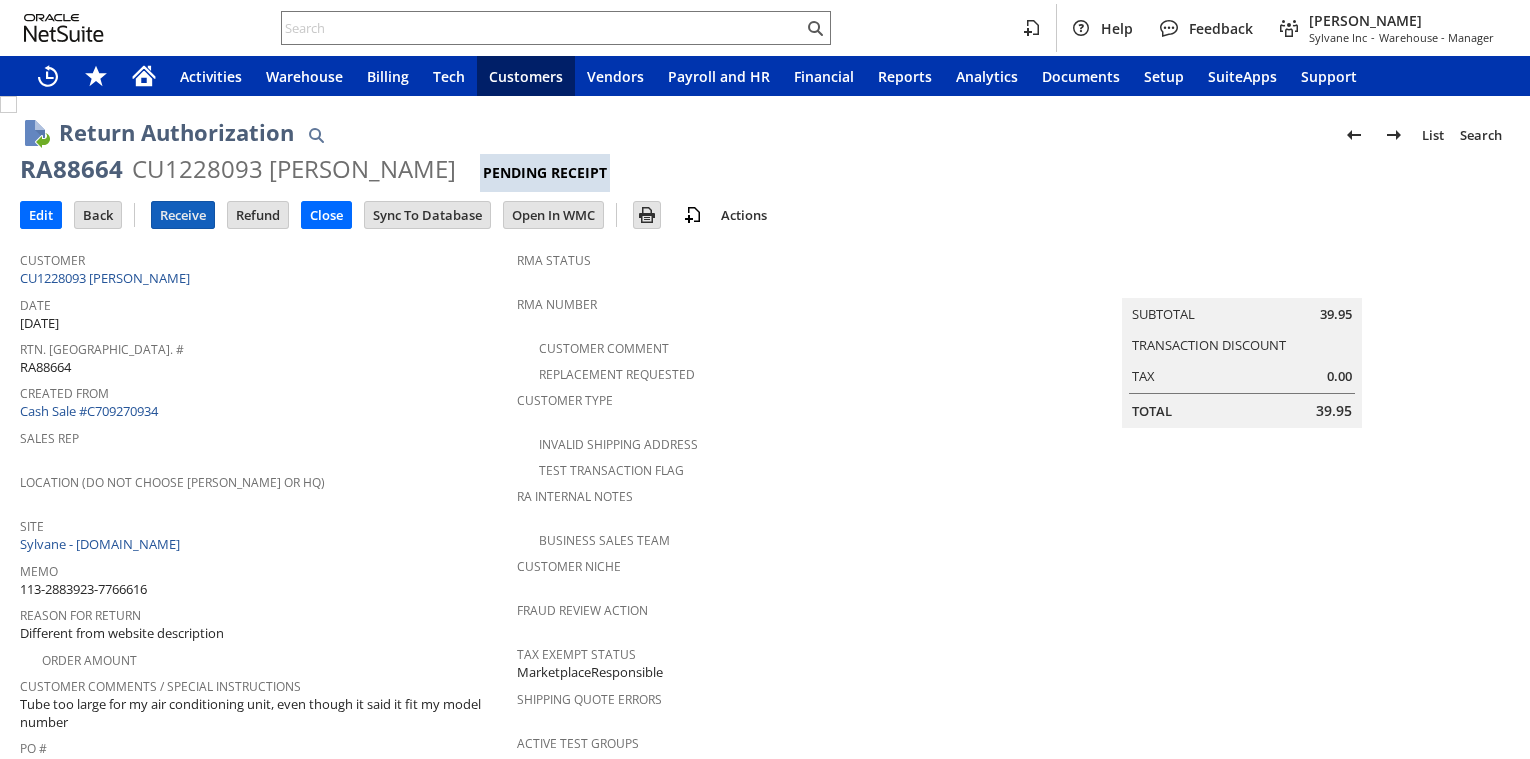 click on "Receive" at bounding box center (183, 215) 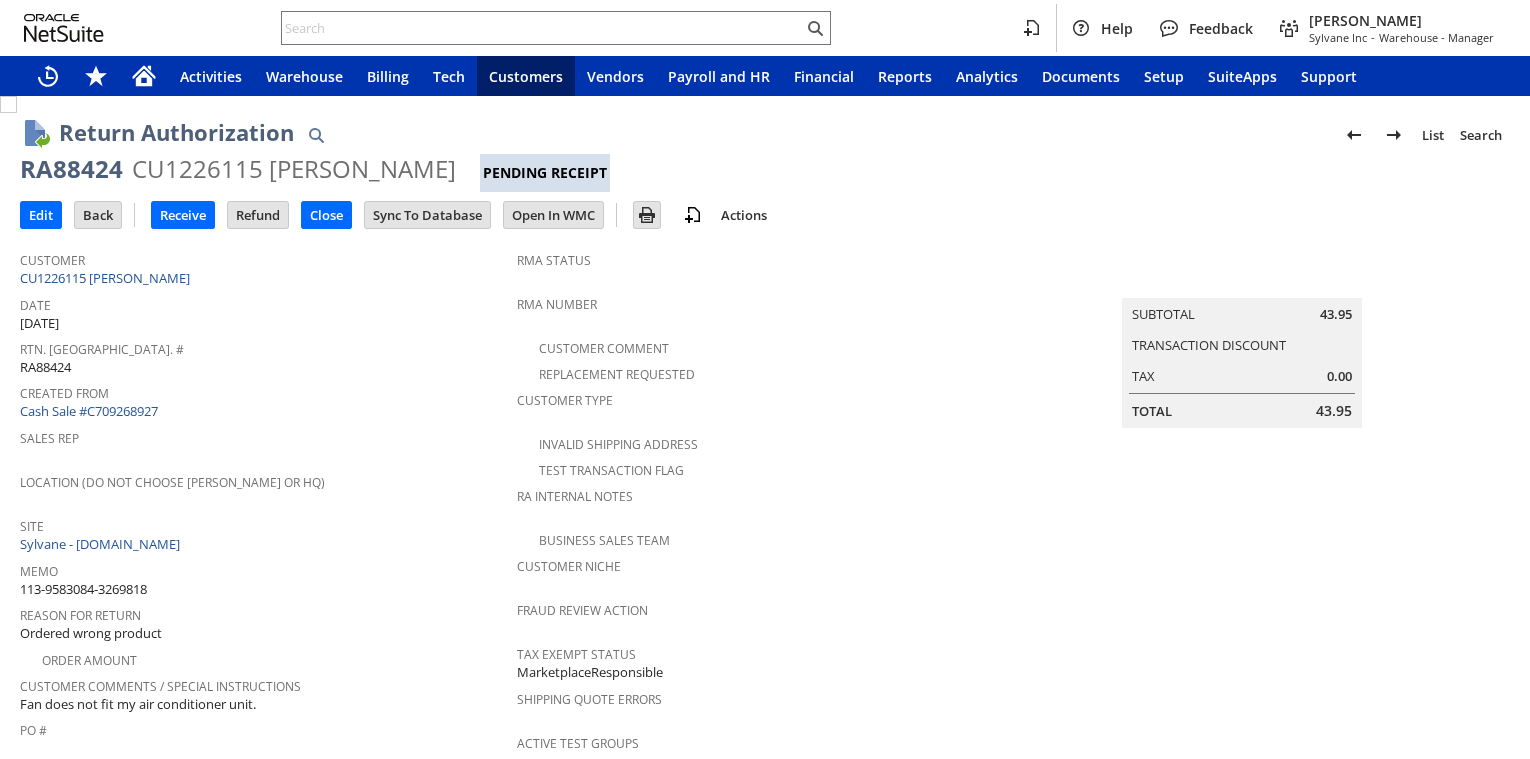scroll, scrollTop: 0, scrollLeft: 0, axis: both 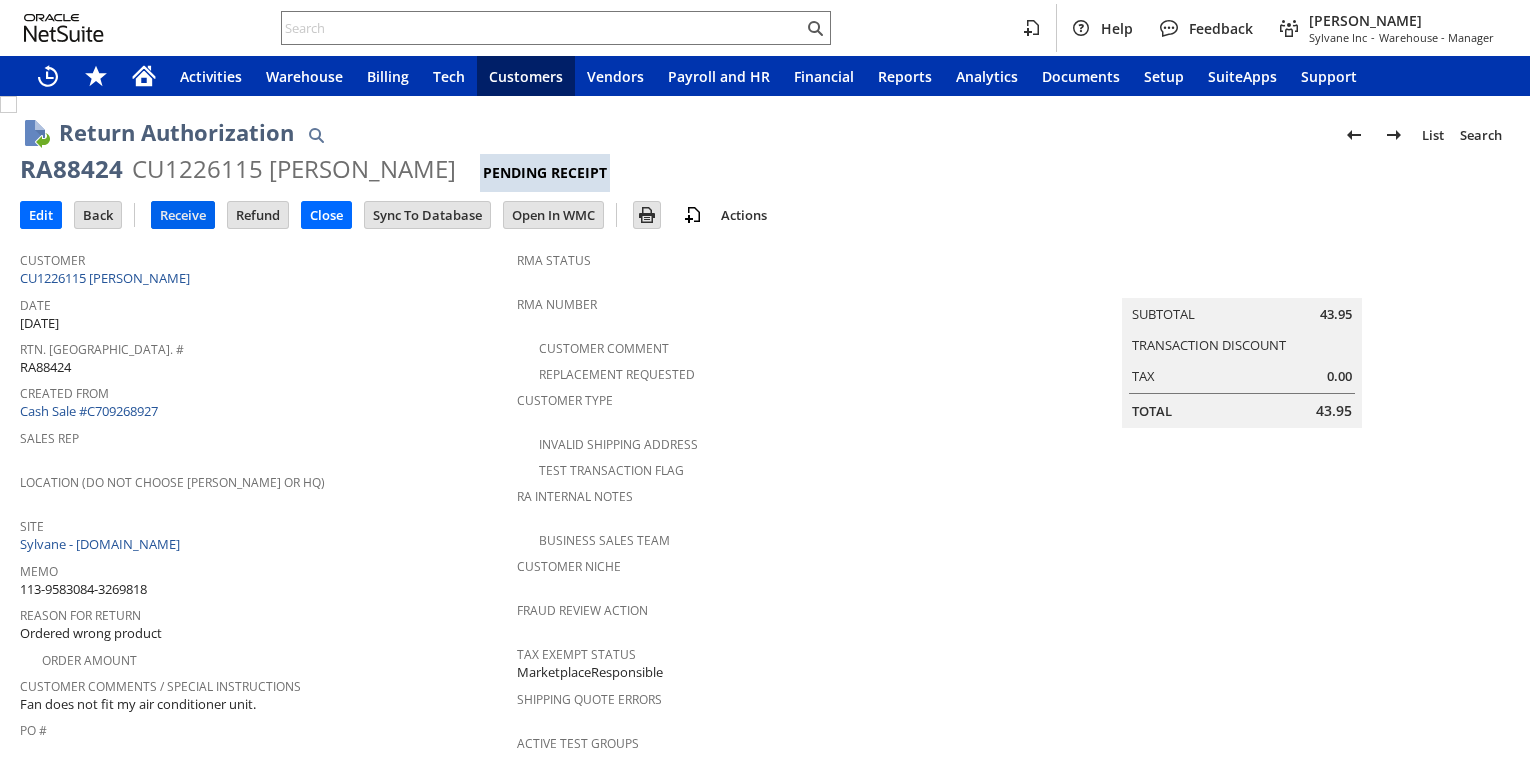 click on "Receive" at bounding box center (183, 215) 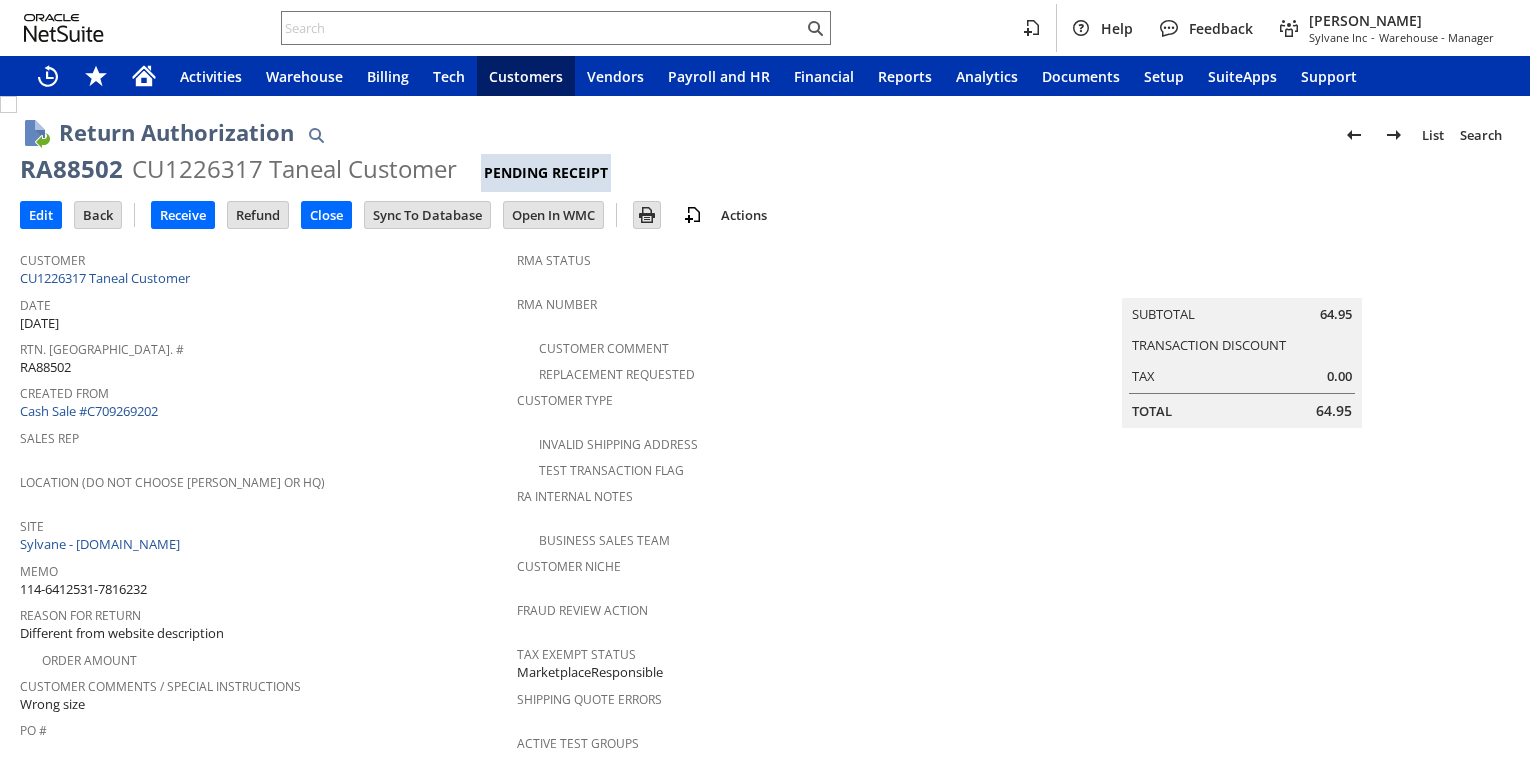 click on "Created From
Cash Sale #C709269202" at bounding box center (263, 400) 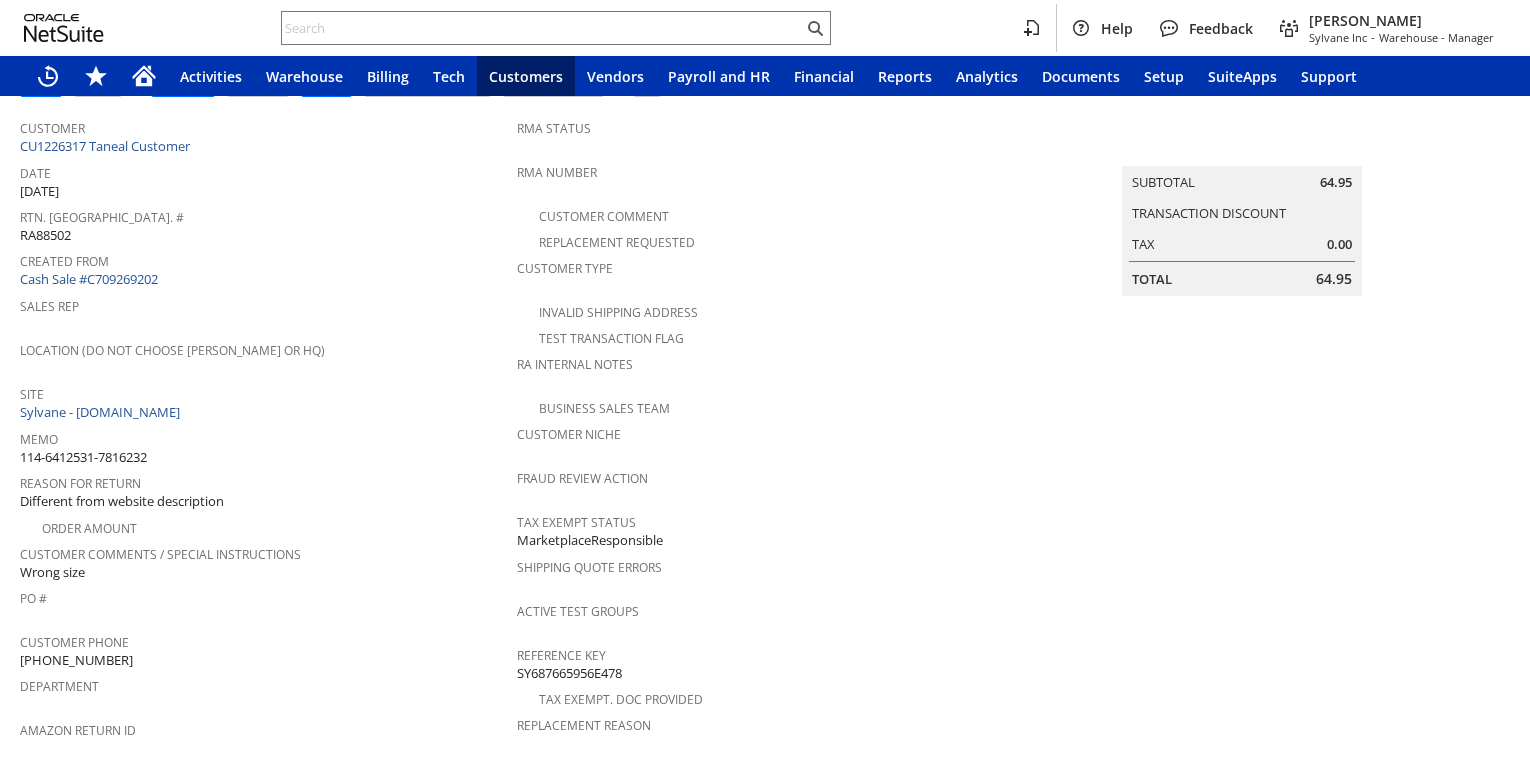 scroll, scrollTop: 0, scrollLeft: 0, axis: both 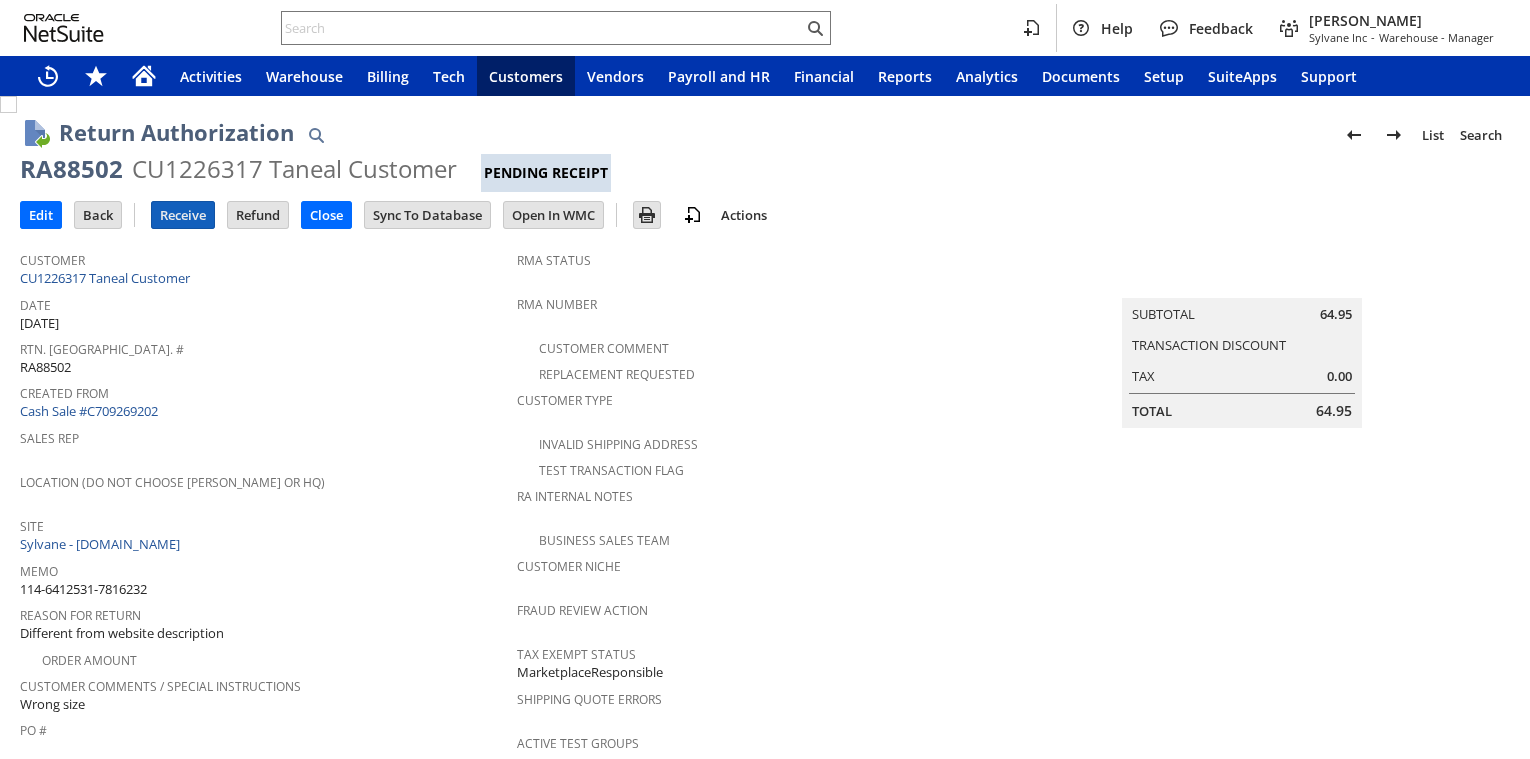 click on "Receive" at bounding box center (183, 215) 